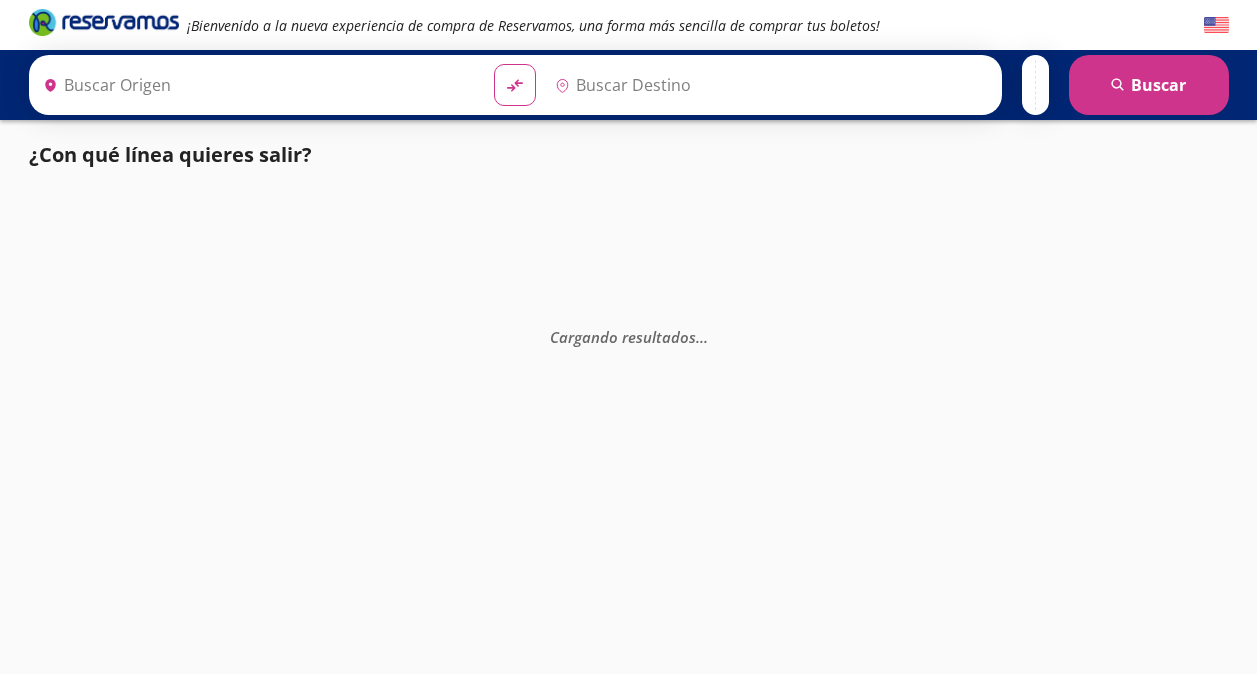scroll, scrollTop: 0, scrollLeft: 0, axis: both 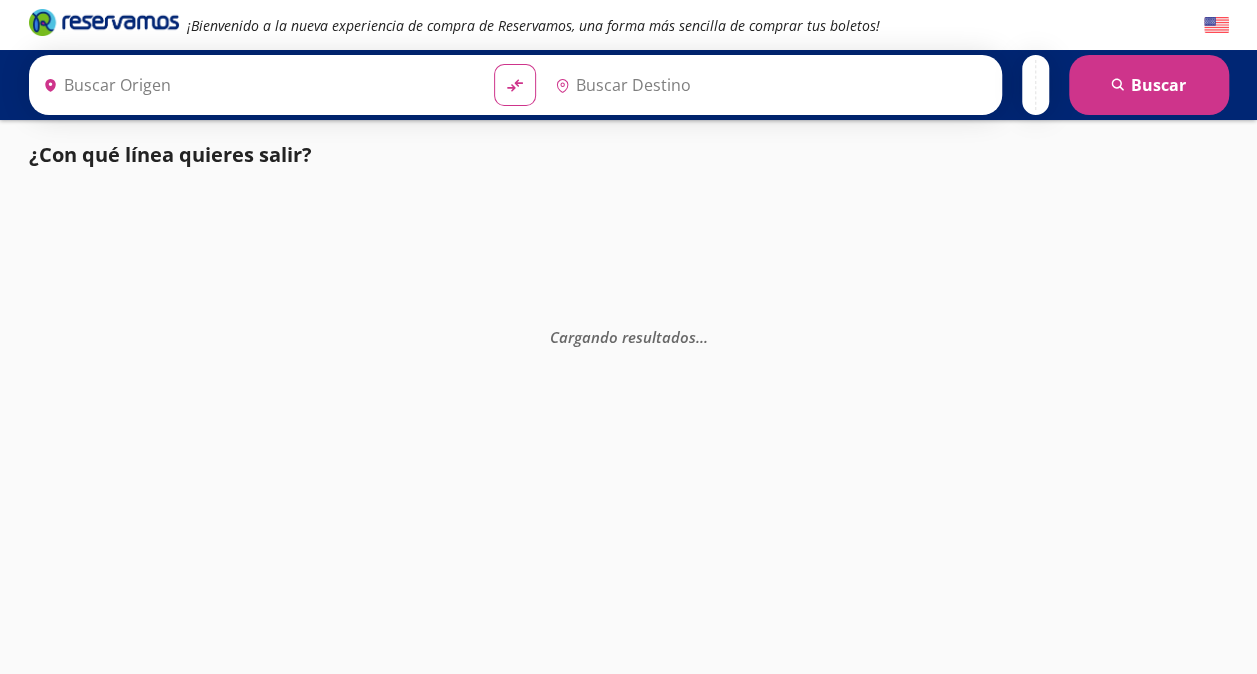 type on "[GEOGRAPHIC_DATA], [GEOGRAPHIC_DATA]" 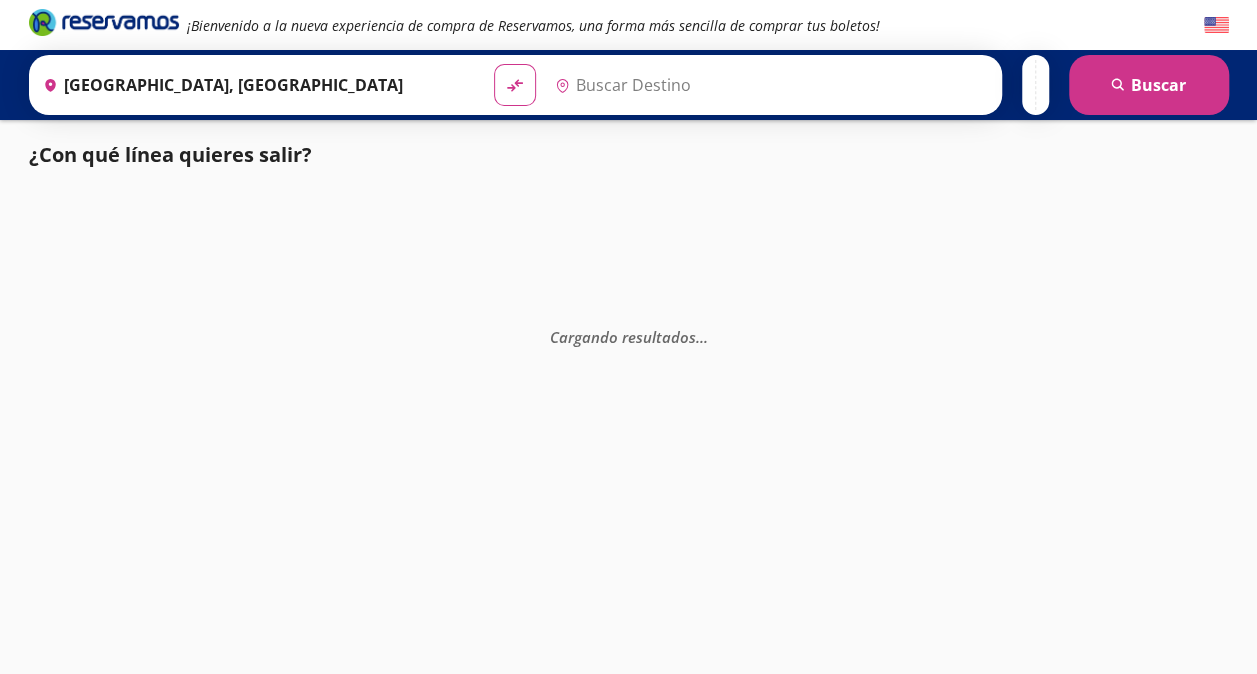 type on "[GEOGRAPHIC_DATA], [GEOGRAPHIC_DATA]" 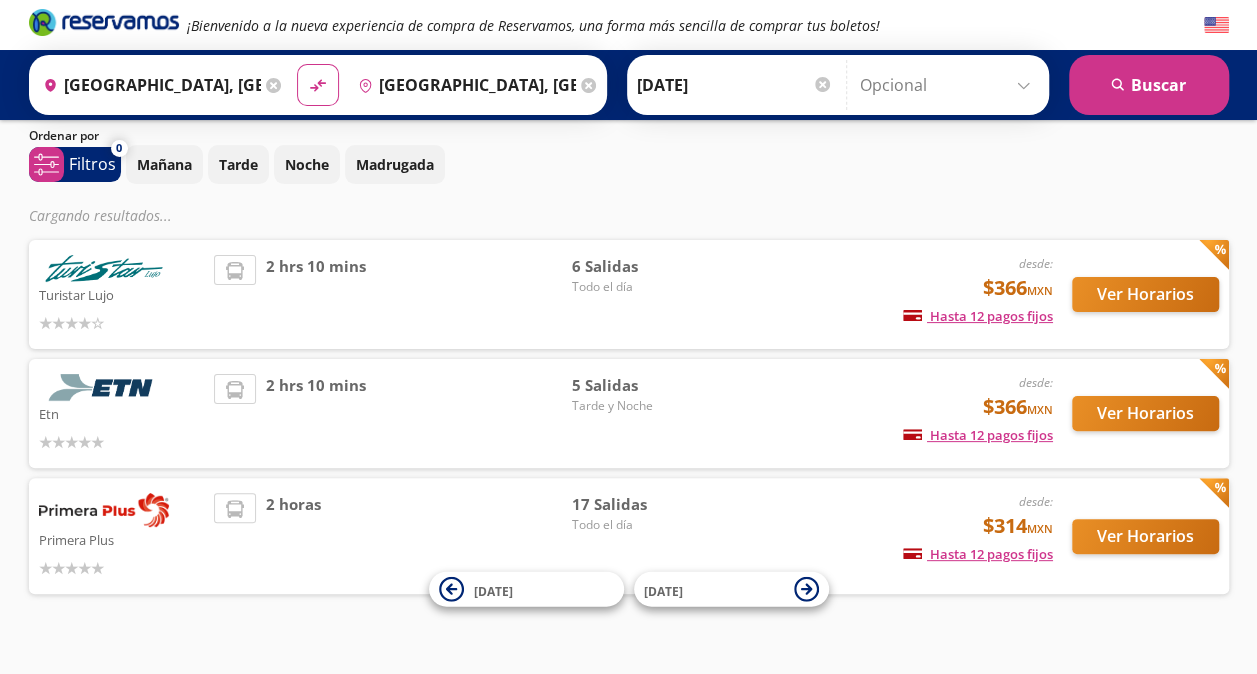 scroll, scrollTop: 94, scrollLeft: 0, axis: vertical 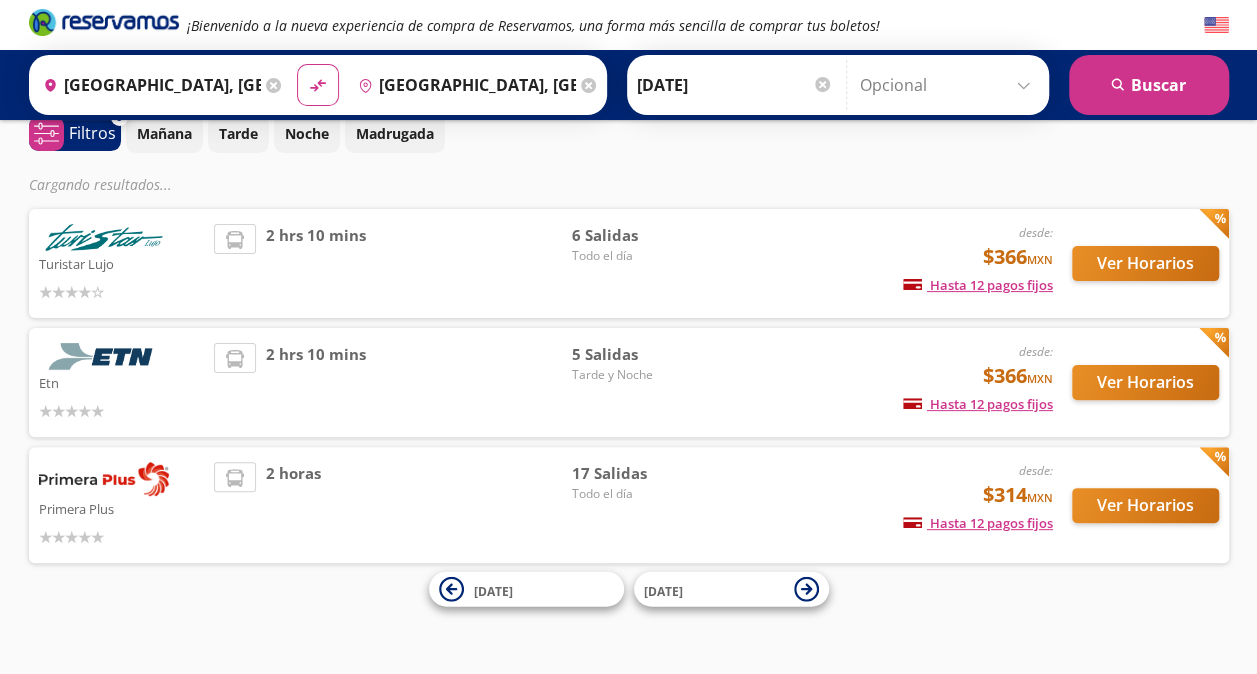 click at bounding box center (104, 479) 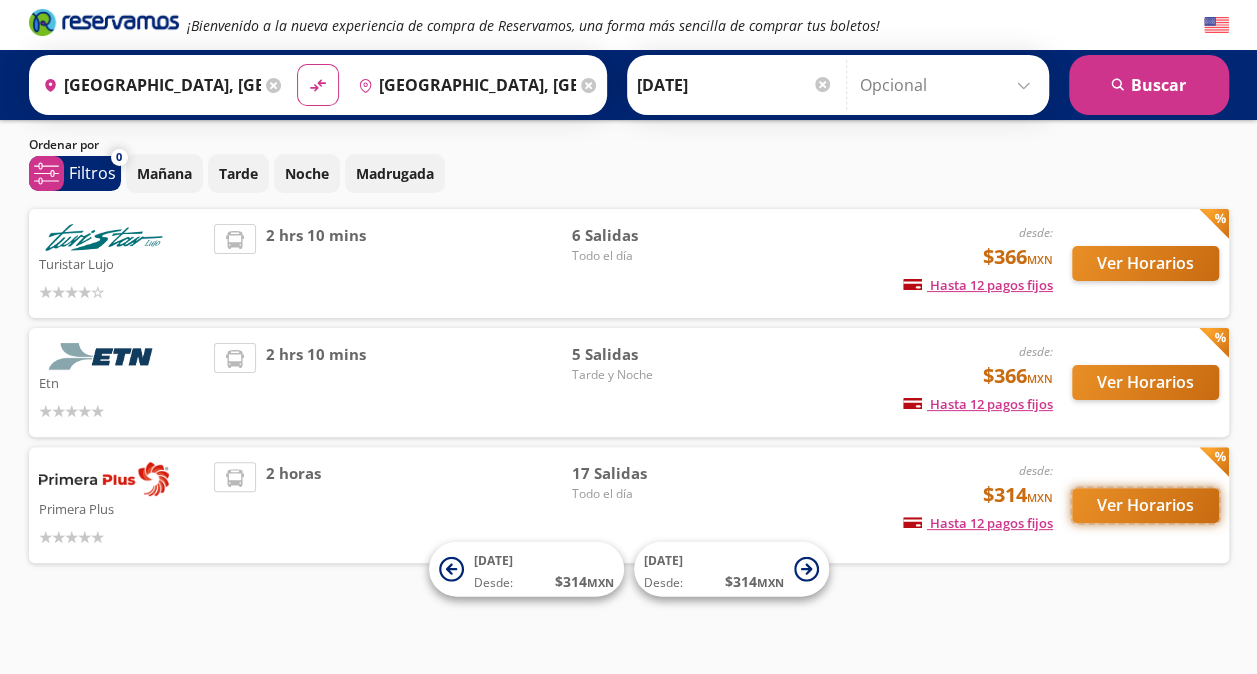 click on "Ver Horarios" at bounding box center [1145, 505] 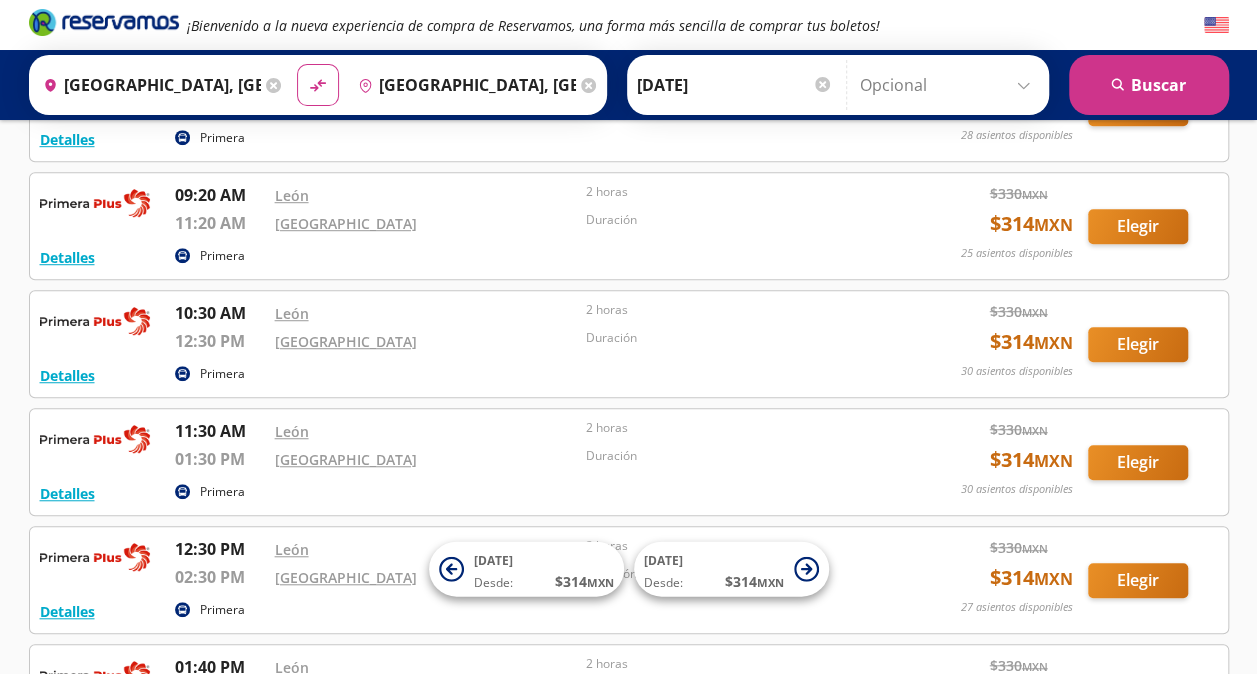 scroll, scrollTop: 600, scrollLeft: 0, axis: vertical 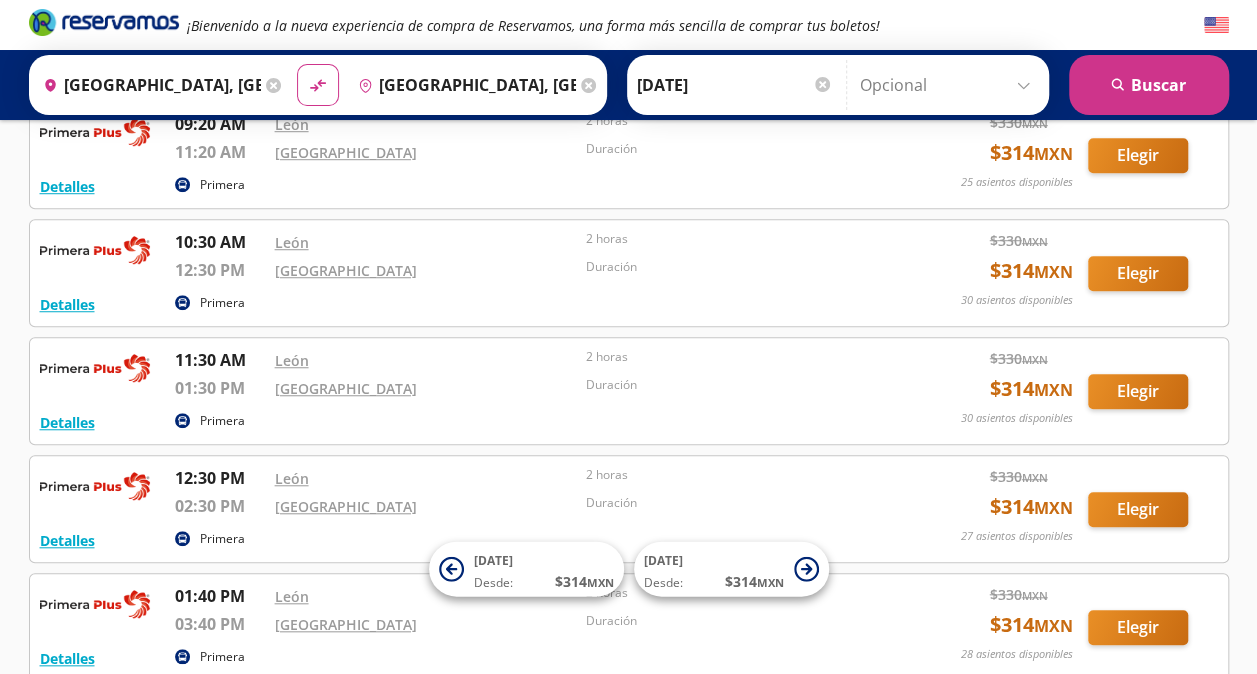 click on "11:30 AM" at bounding box center (220, 360) 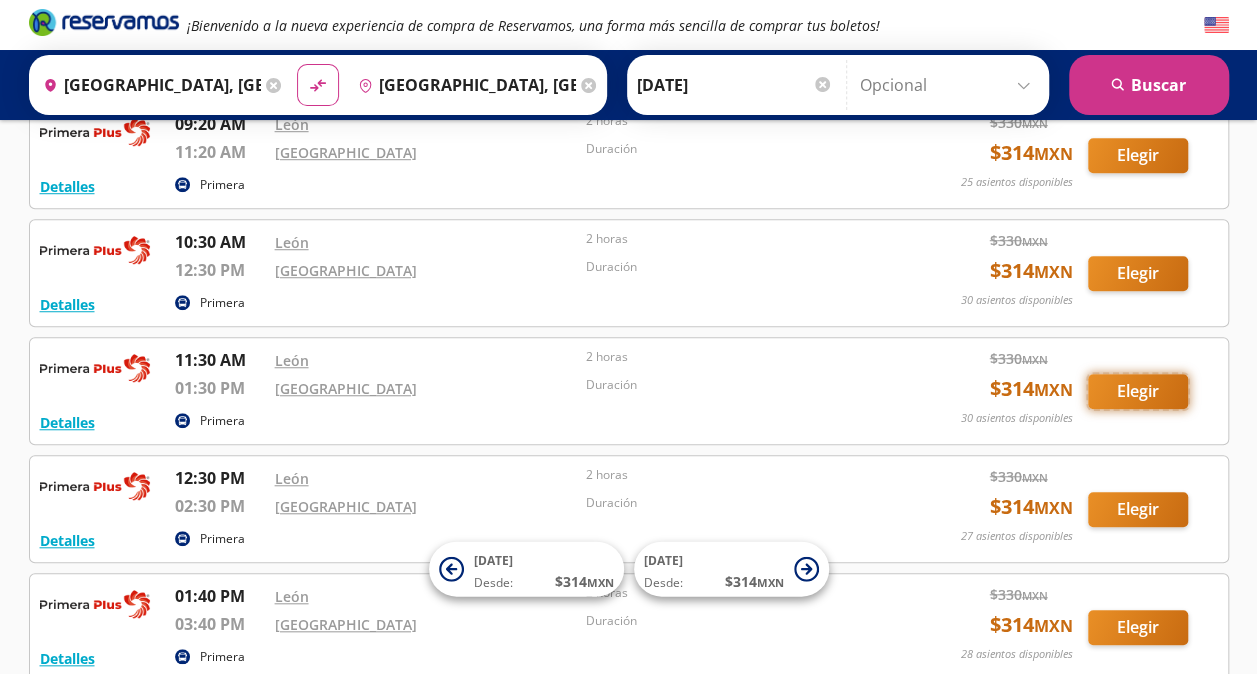 click on "Elegir" at bounding box center [1138, 391] 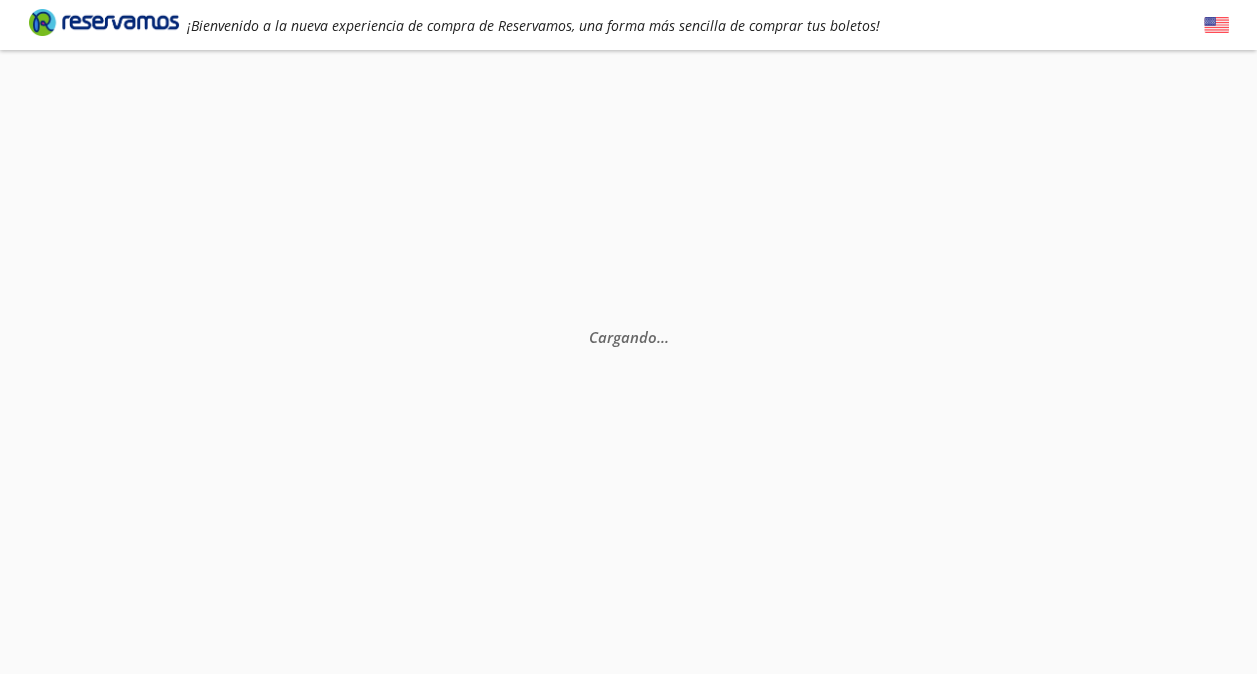 scroll, scrollTop: 0, scrollLeft: 0, axis: both 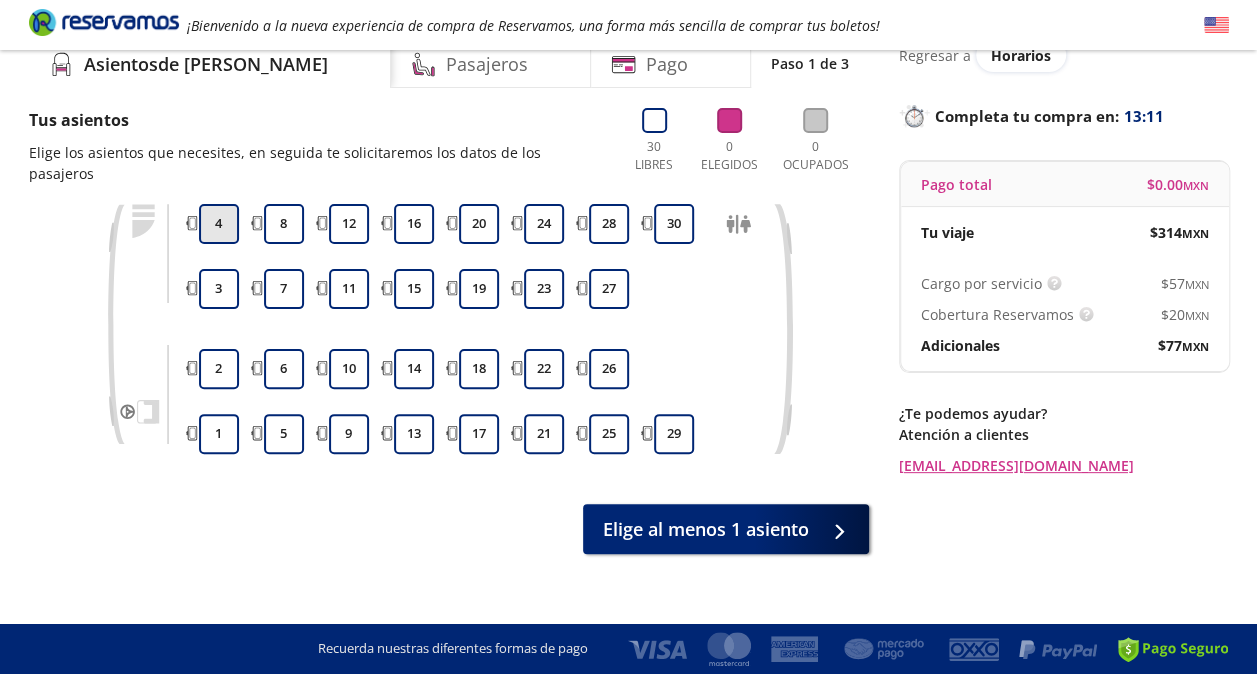 click on "4" at bounding box center [219, 224] 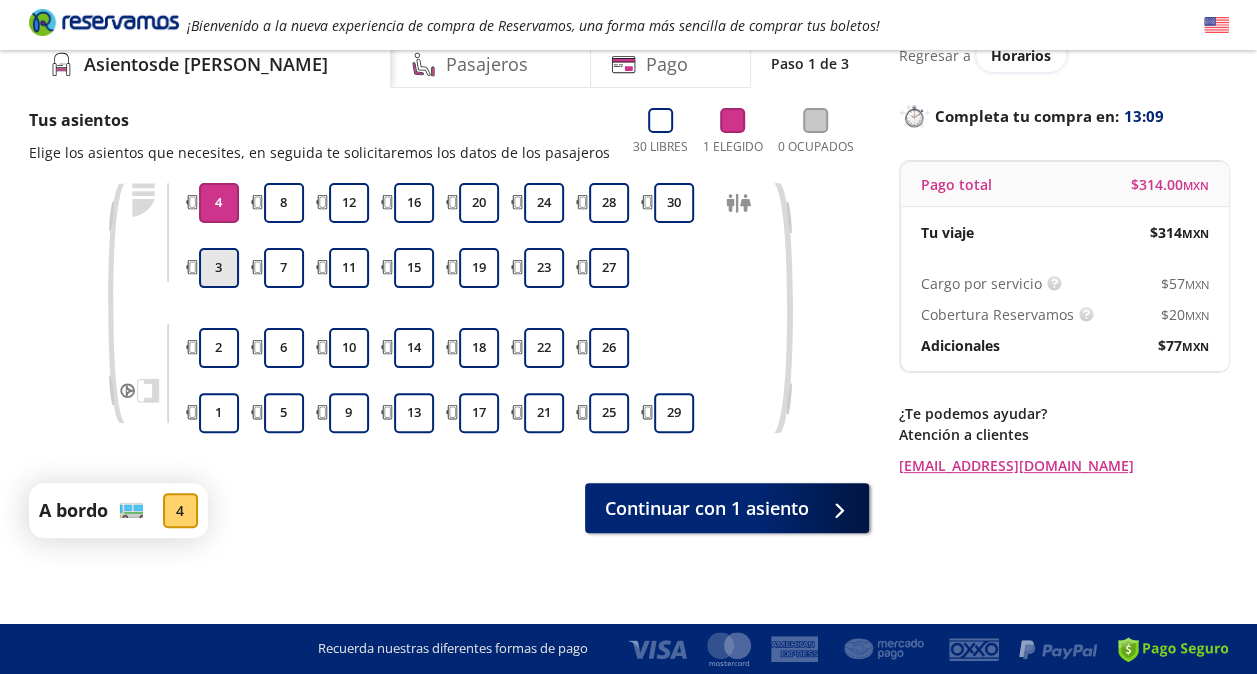 click on "3" at bounding box center [219, 268] 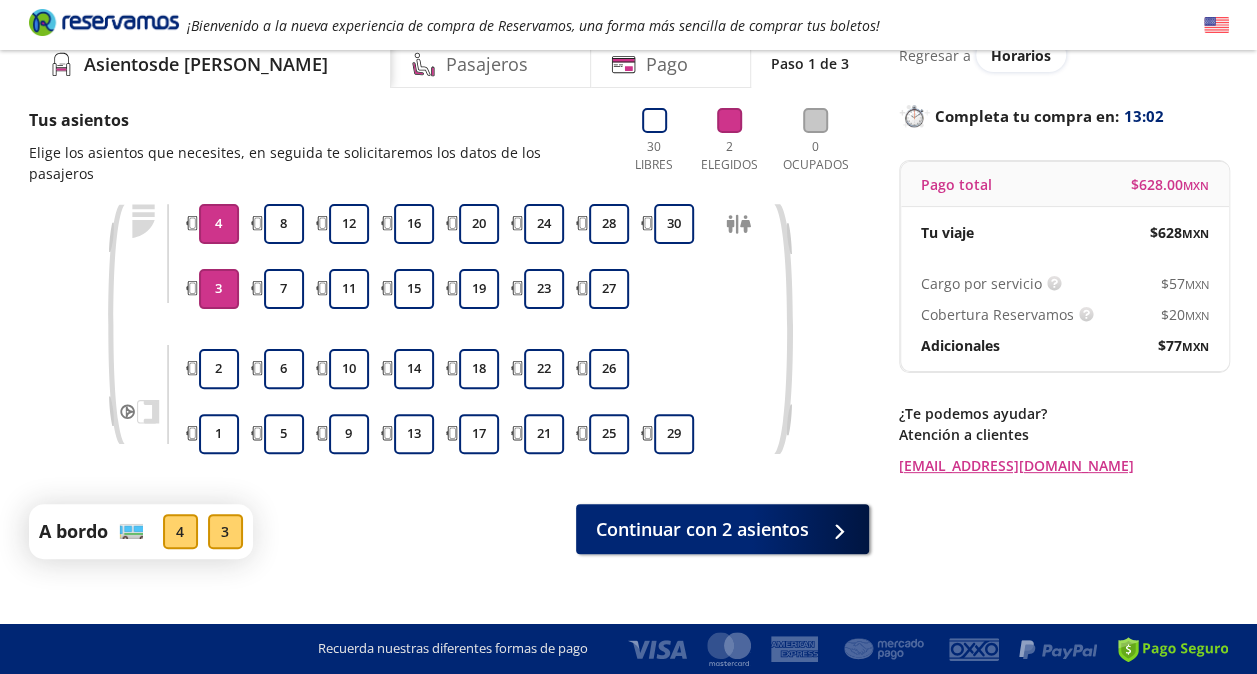 click on "3" at bounding box center [219, 289] 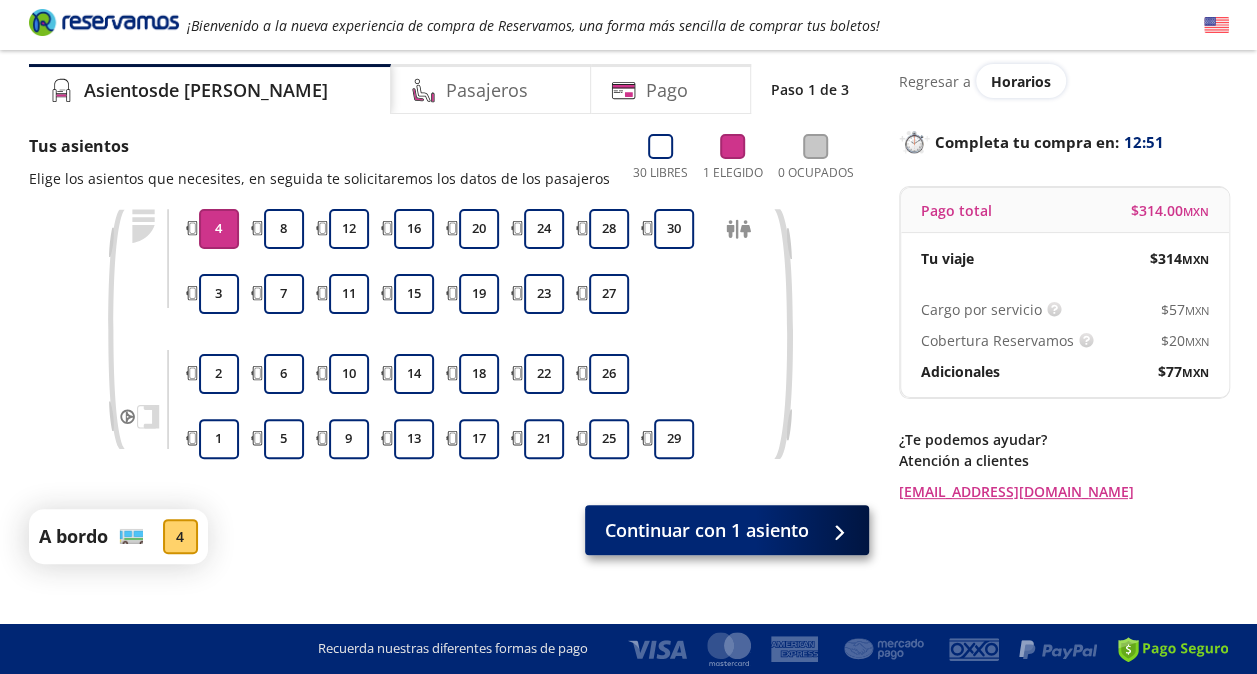 scroll, scrollTop: 94, scrollLeft: 0, axis: vertical 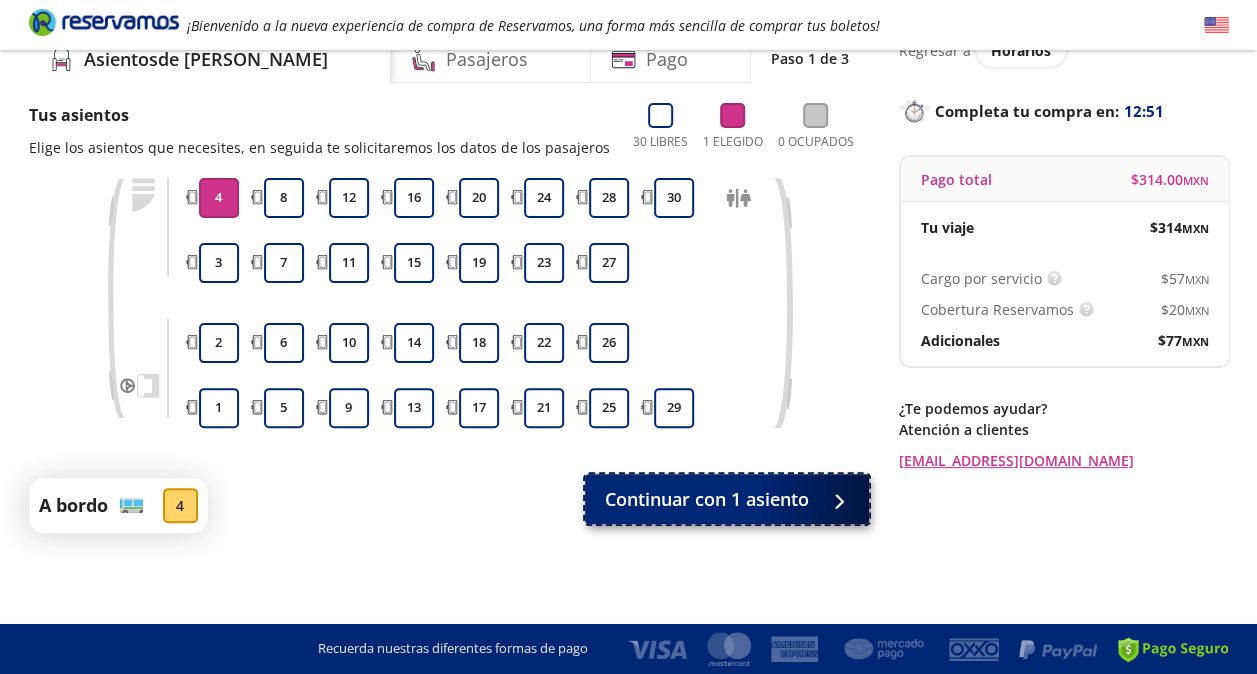 click on "Continuar con 1 asiento" at bounding box center [707, 499] 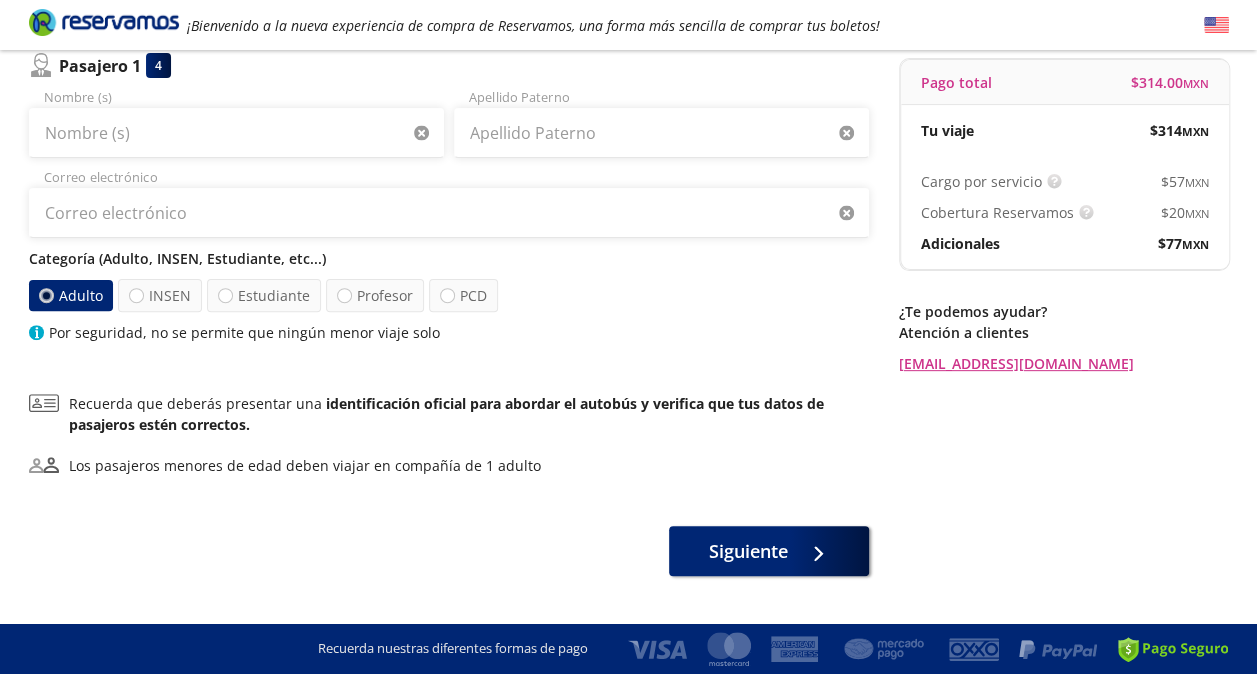 scroll, scrollTop: 200, scrollLeft: 0, axis: vertical 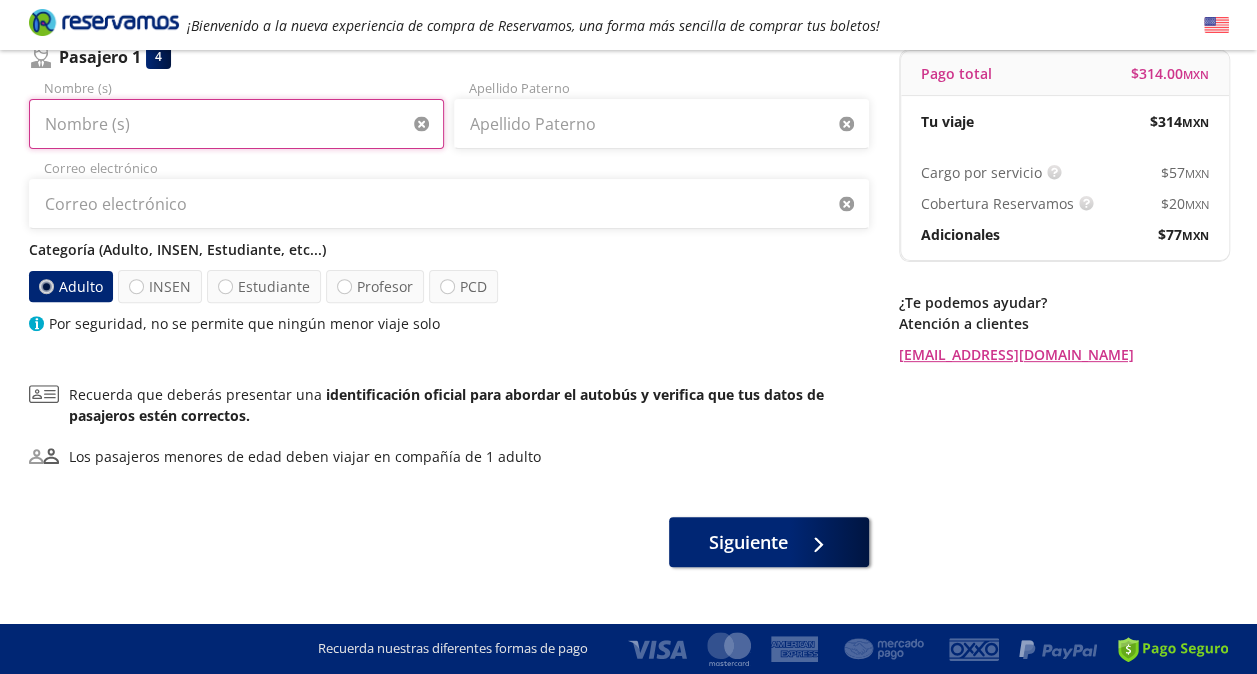 click on "Nombre (s)" at bounding box center (236, 124) 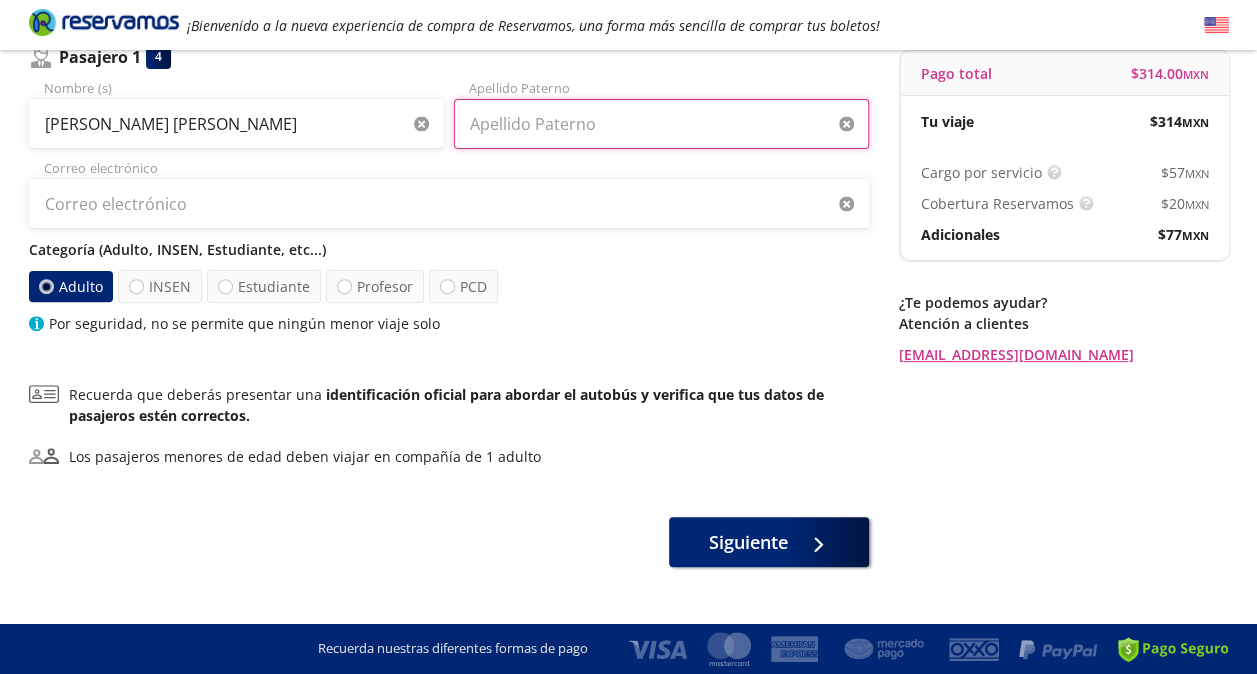 type on "[PERSON_NAME]" 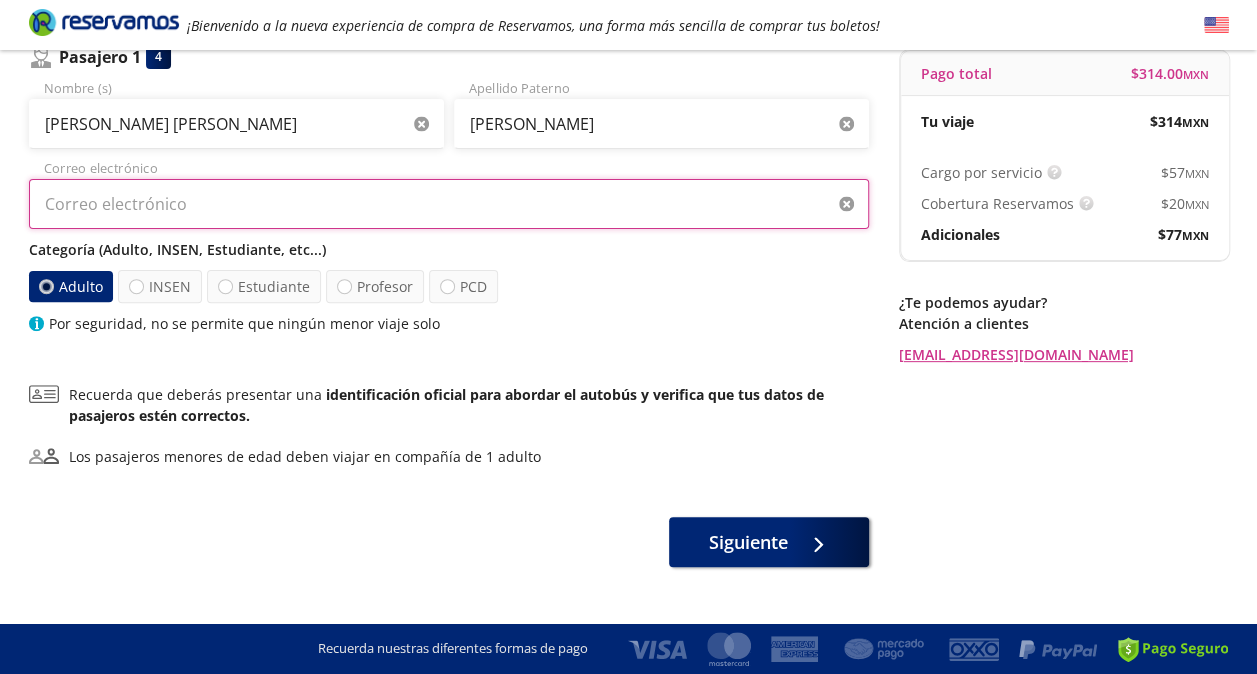 type on "[PERSON_NAME][EMAIL_ADDRESS][PERSON_NAME][DOMAIN_NAME]" 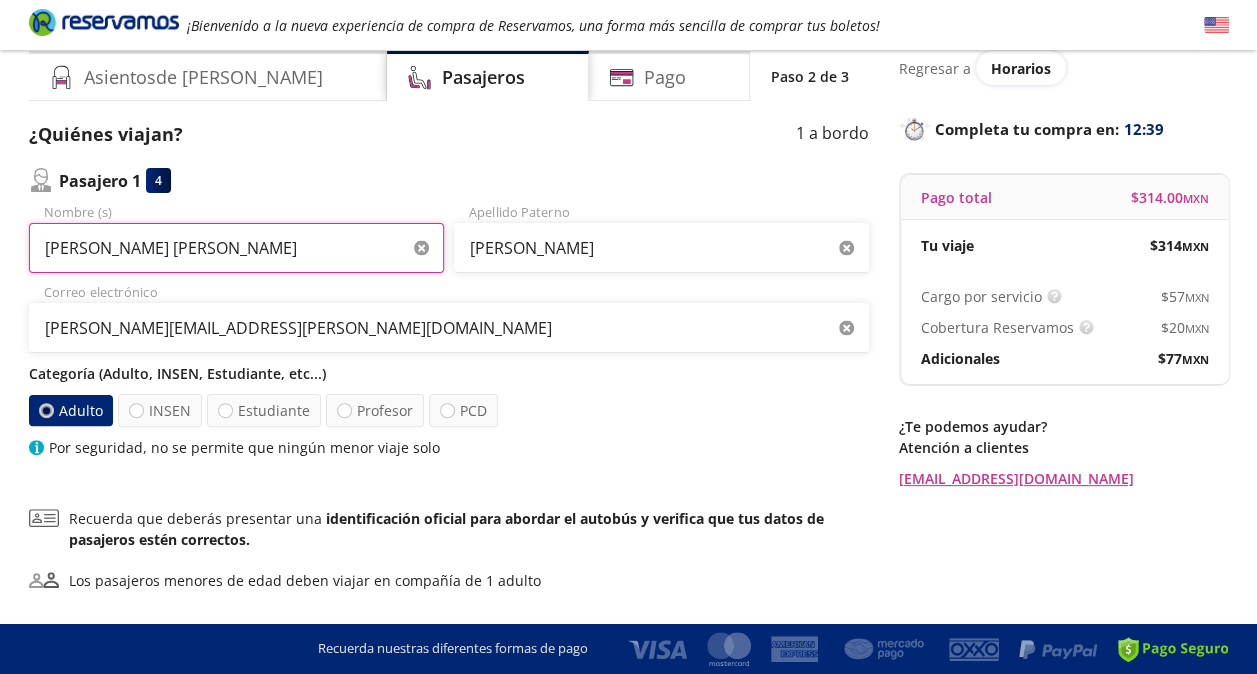 scroll, scrollTop: 233, scrollLeft: 0, axis: vertical 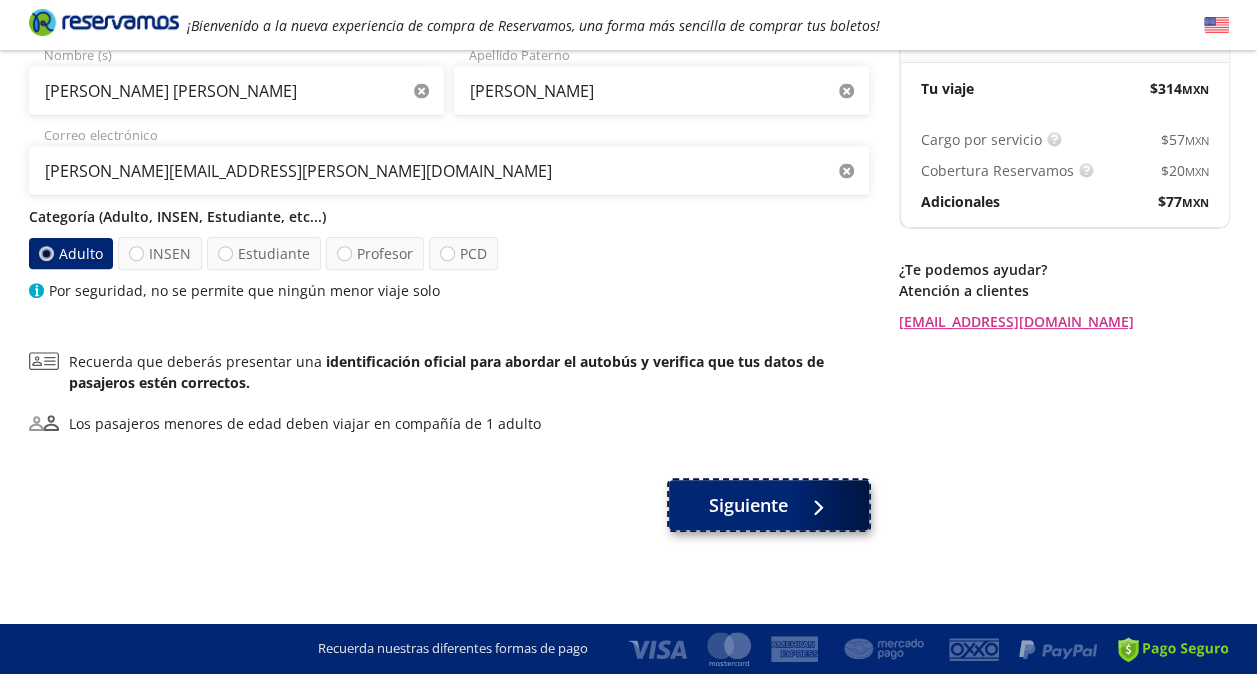 click on "Siguiente" at bounding box center (748, 505) 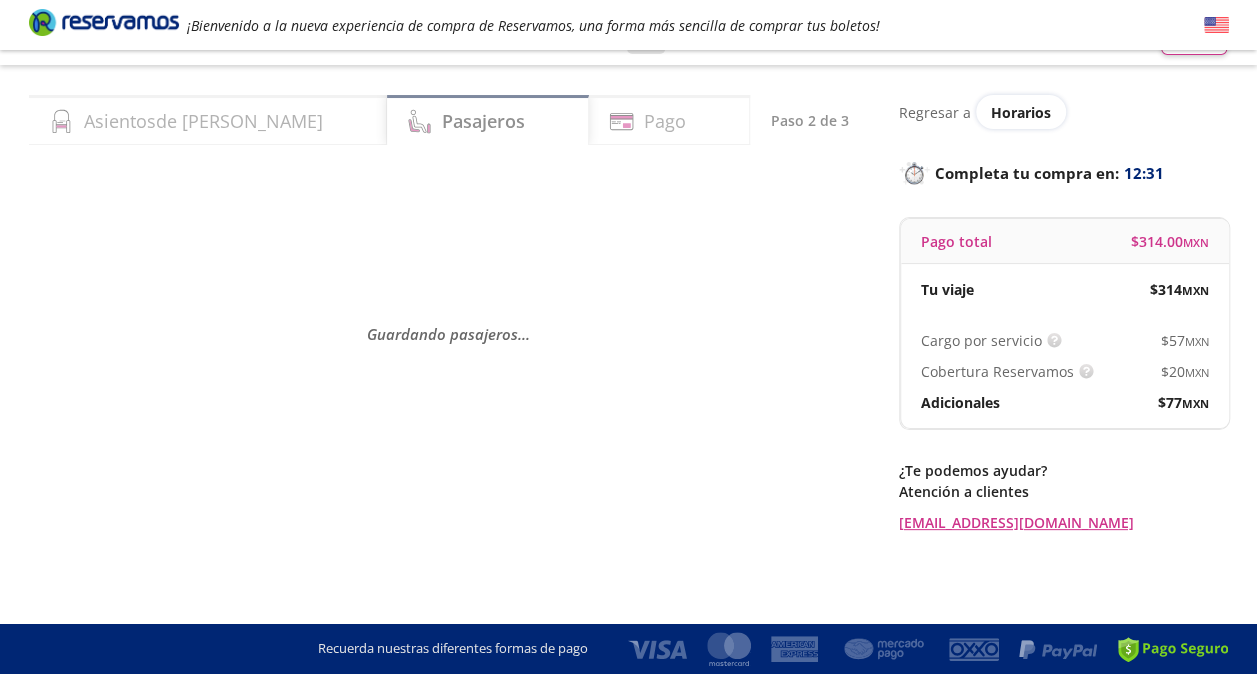 scroll, scrollTop: 0, scrollLeft: 0, axis: both 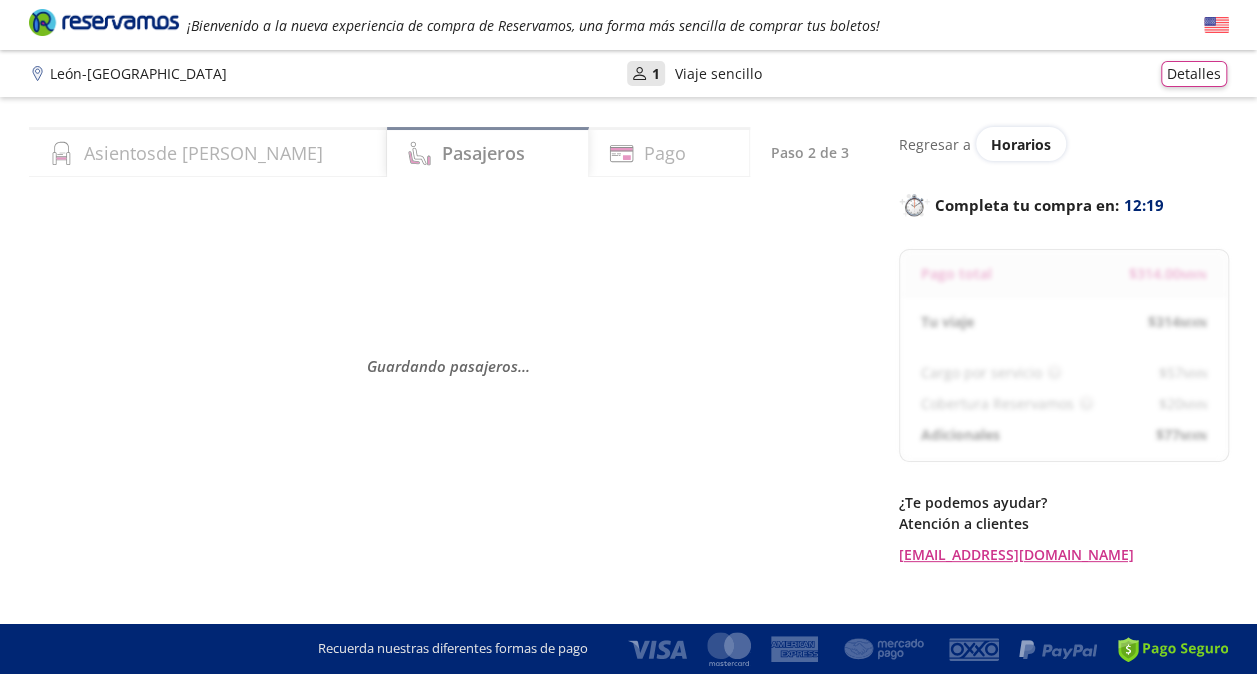 select on "MX" 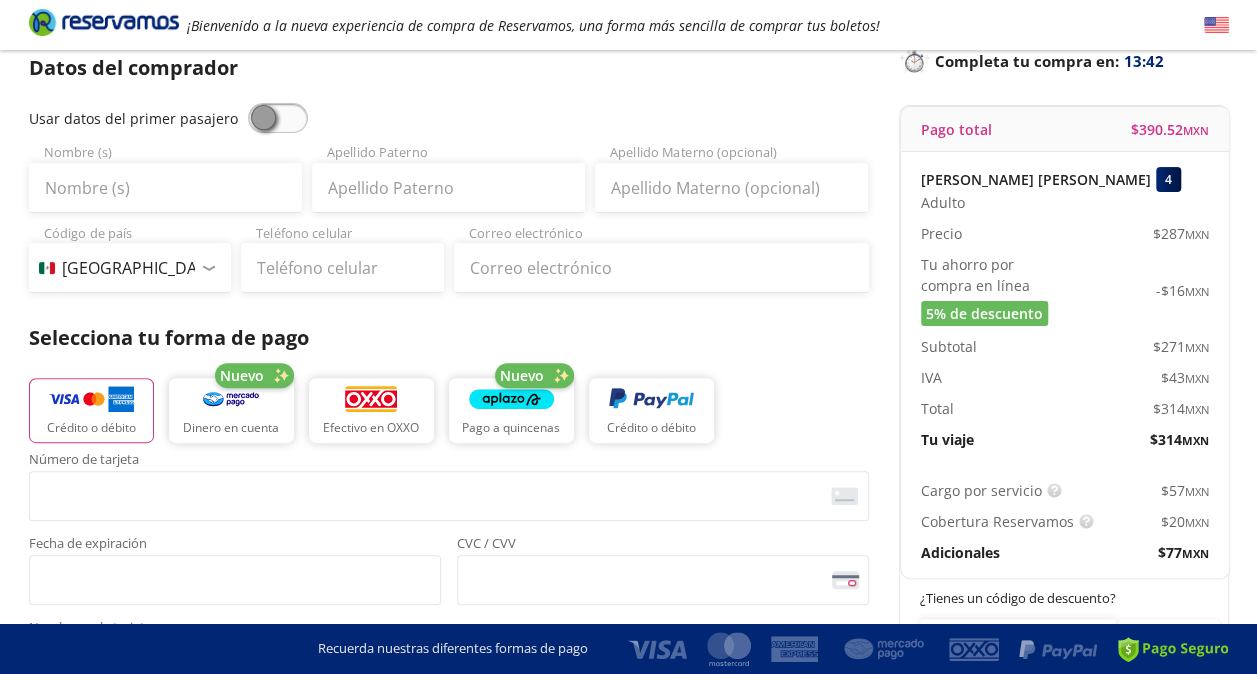 scroll, scrollTop: 0, scrollLeft: 0, axis: both 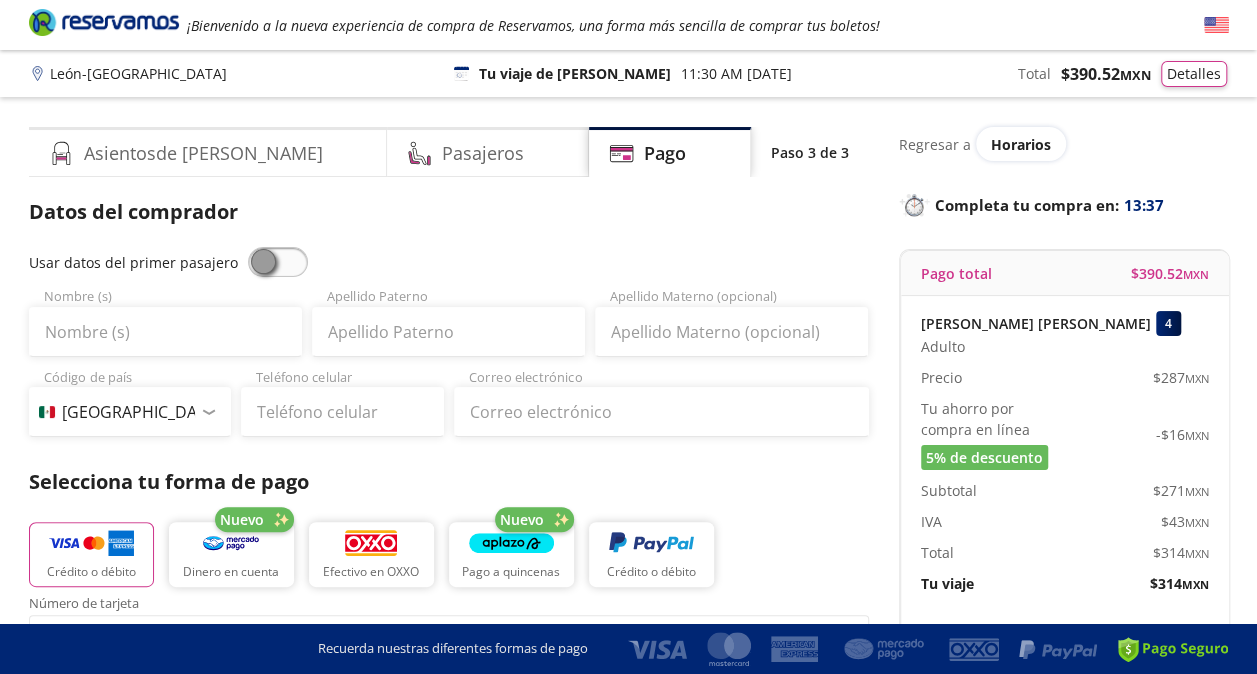 click at bounding box center (278, 262) 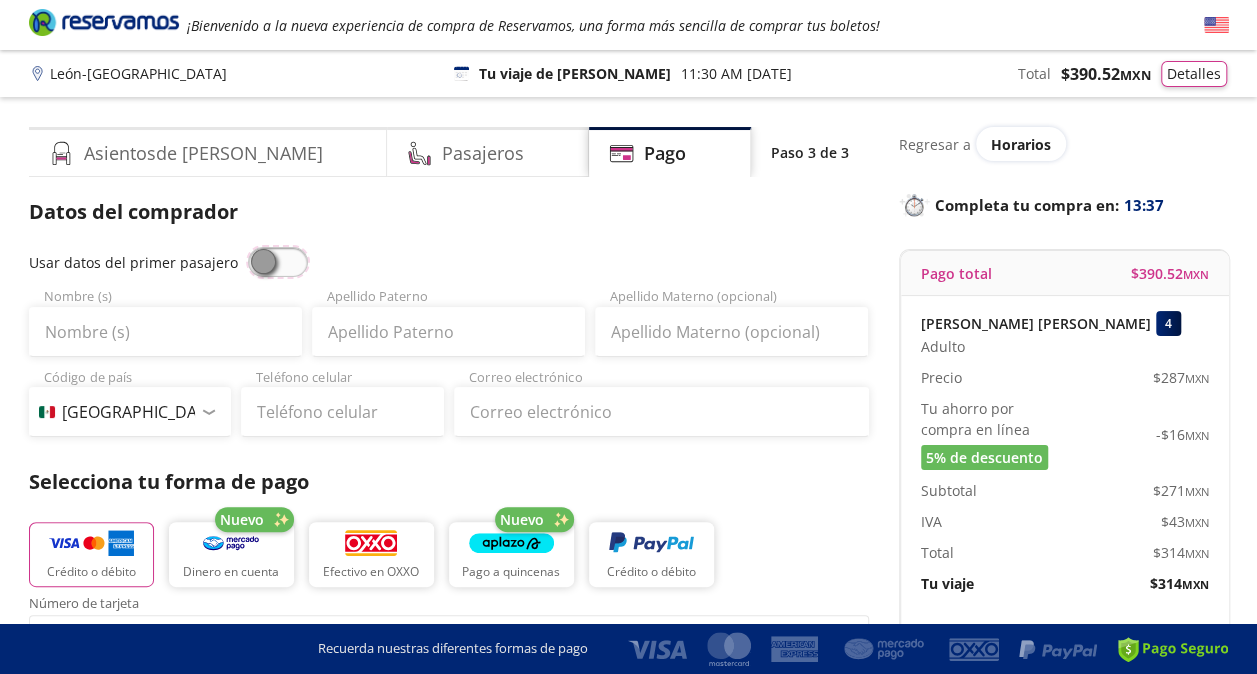 click at bounding box center (248, 247) 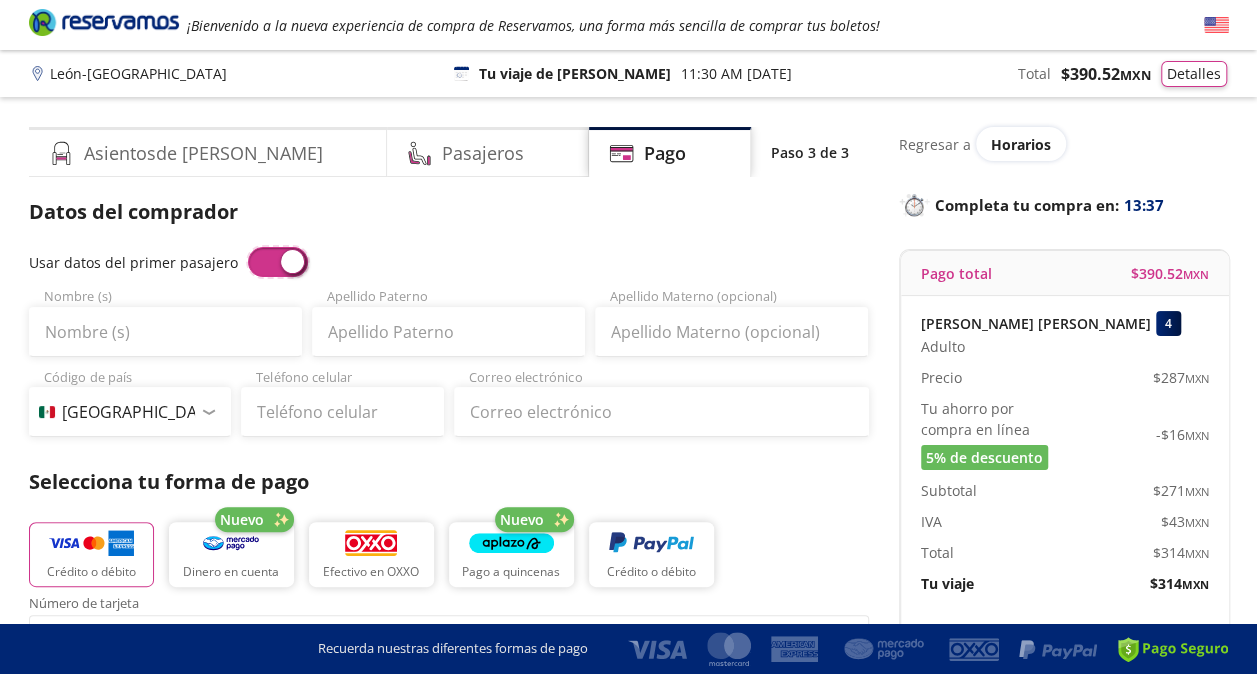 type on "[PERSON_NAME] [PERSON_NAME]" 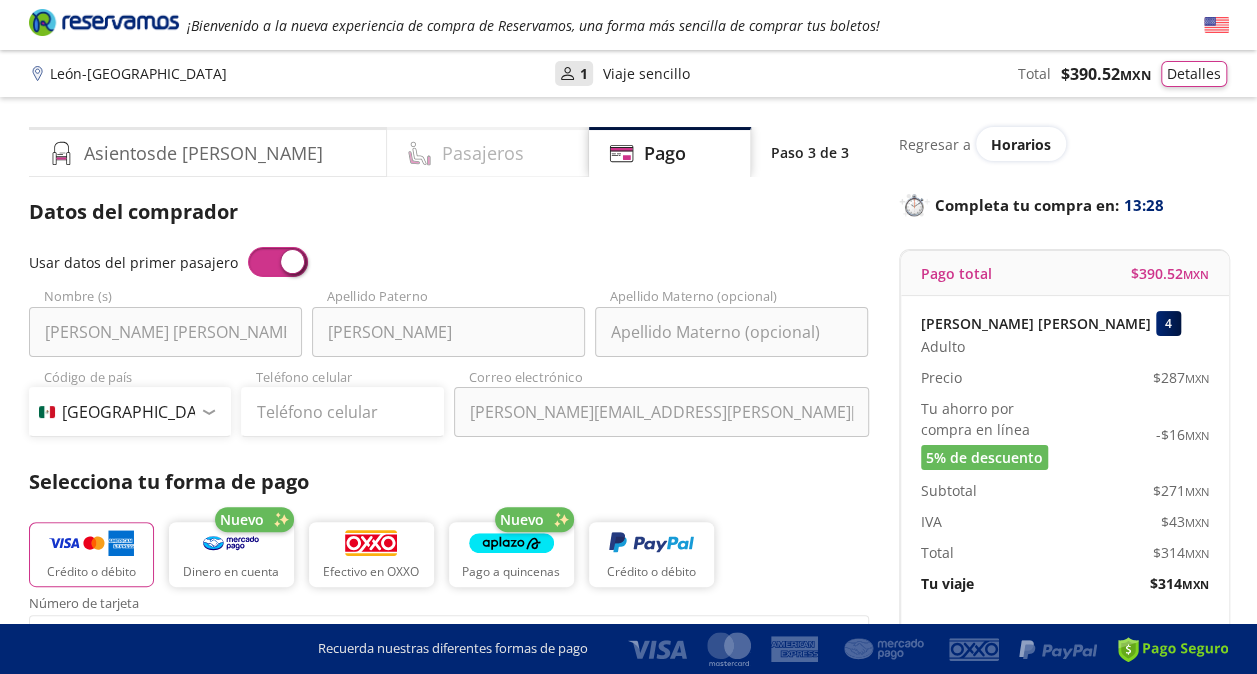 click on "Pasajeros" at bounding box center [483, 153] 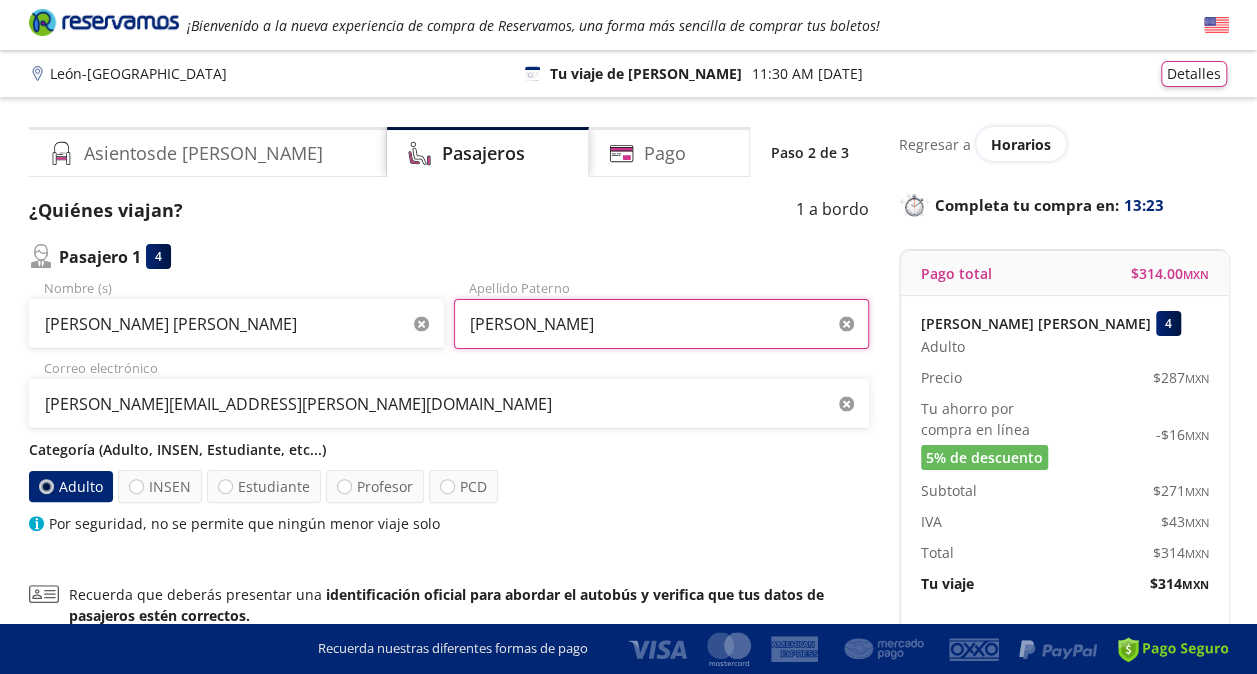 drag, startPoint x: 632, startPoint y: 328, endPoint x: 566, endPoint y: 320, distance: 66.48308 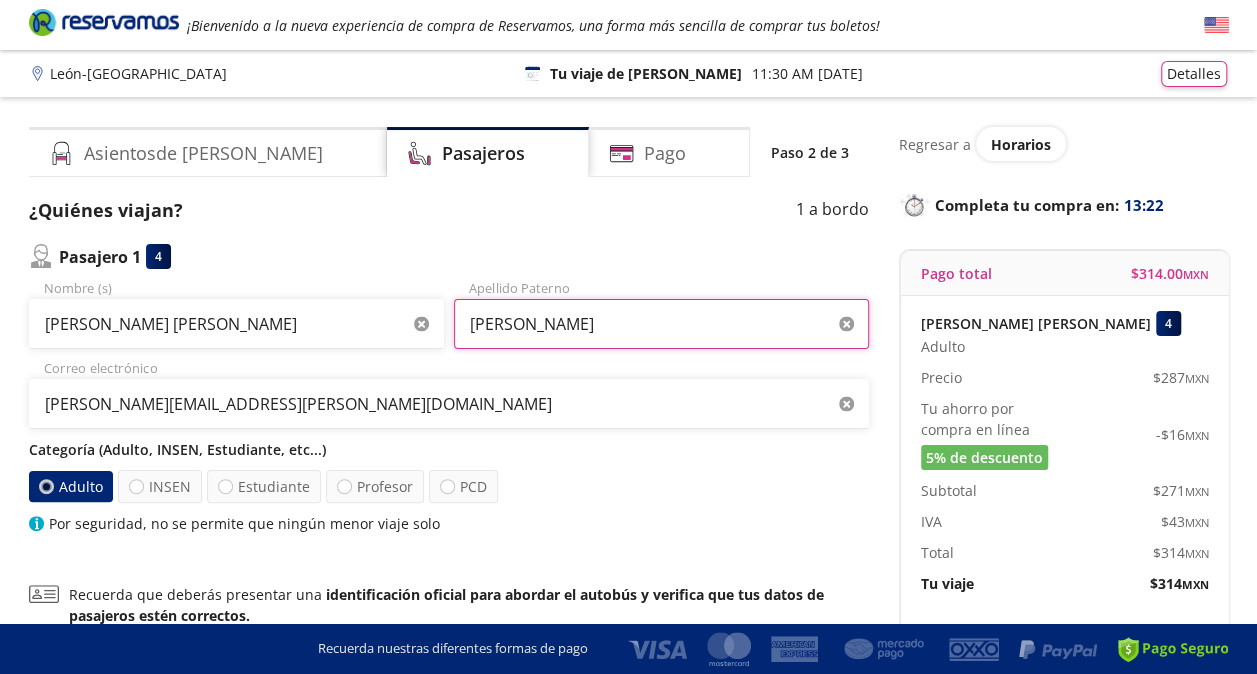 type on "[PERSON_NAME]" 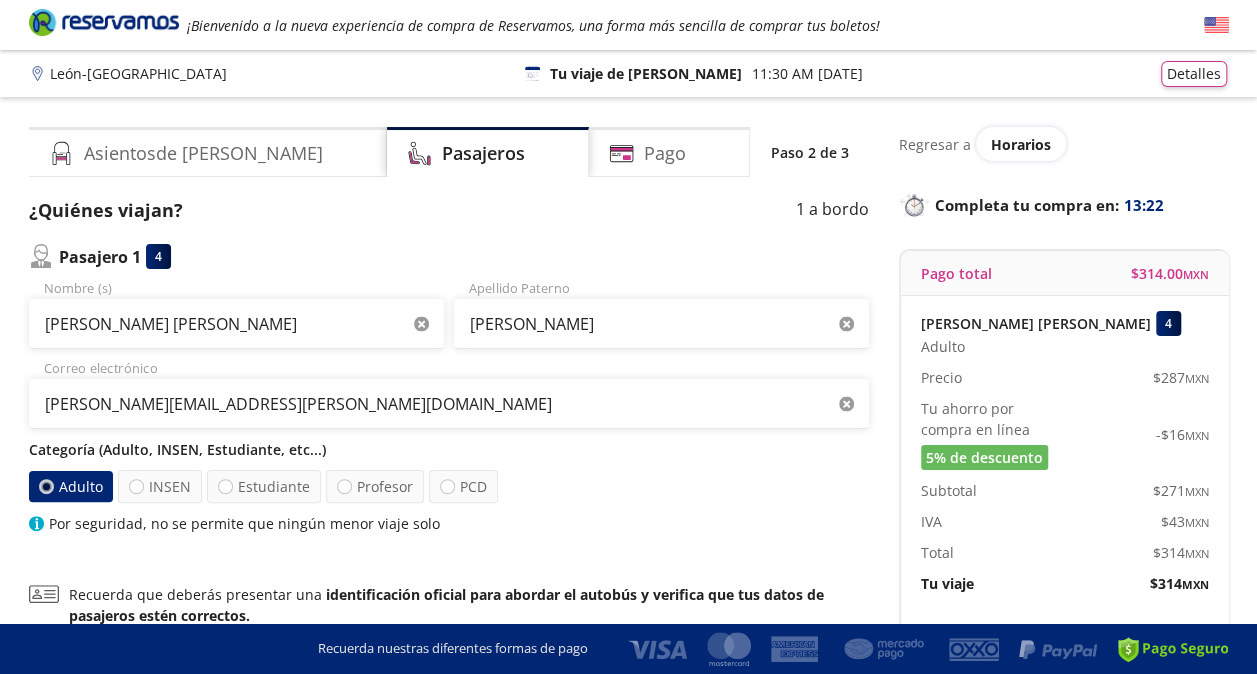 click on "¿Quiénes viajan? 1 a bordo" at bounding box center (449, 210) 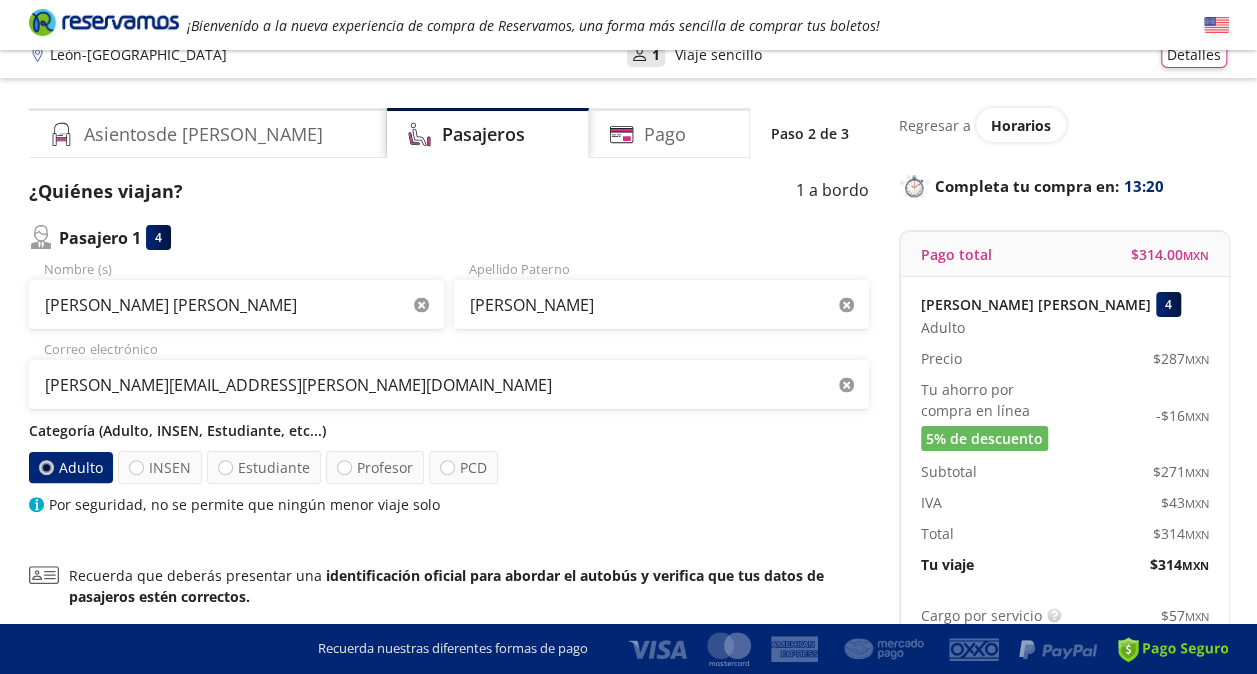 scroll, scrollTop: 0, scrollLeft: 0, axis: both 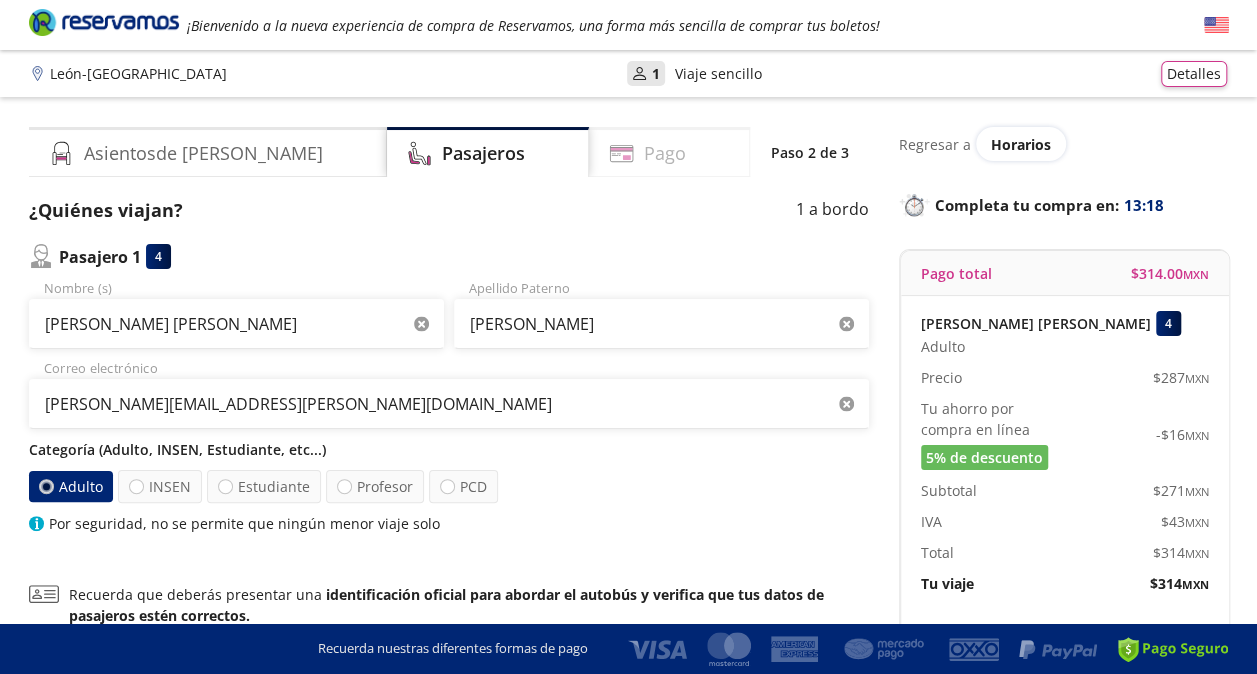 click 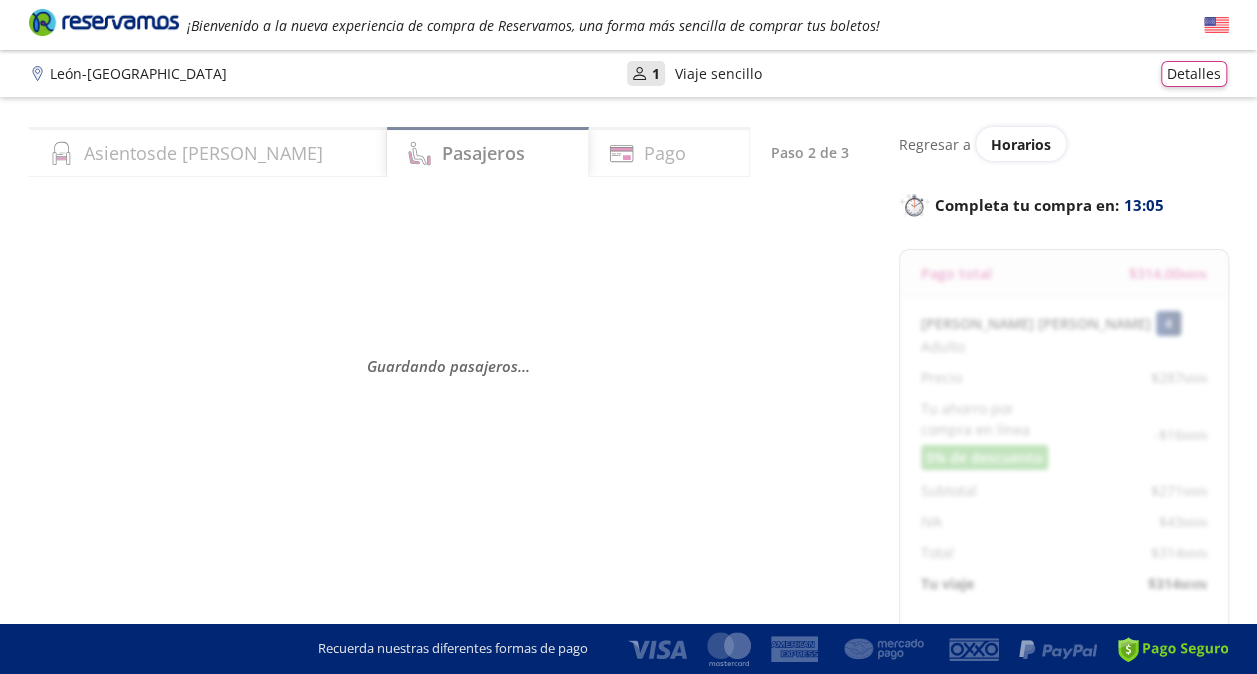 select on "MX" 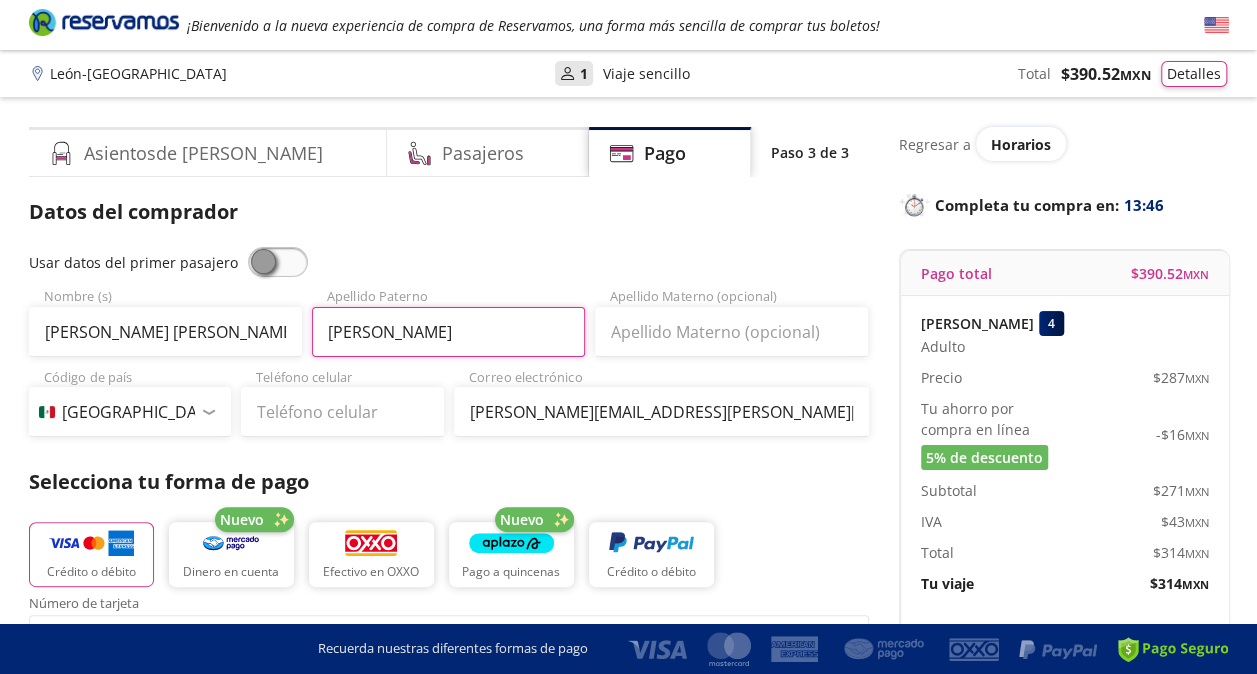 type on "[PERSON_NAME]" 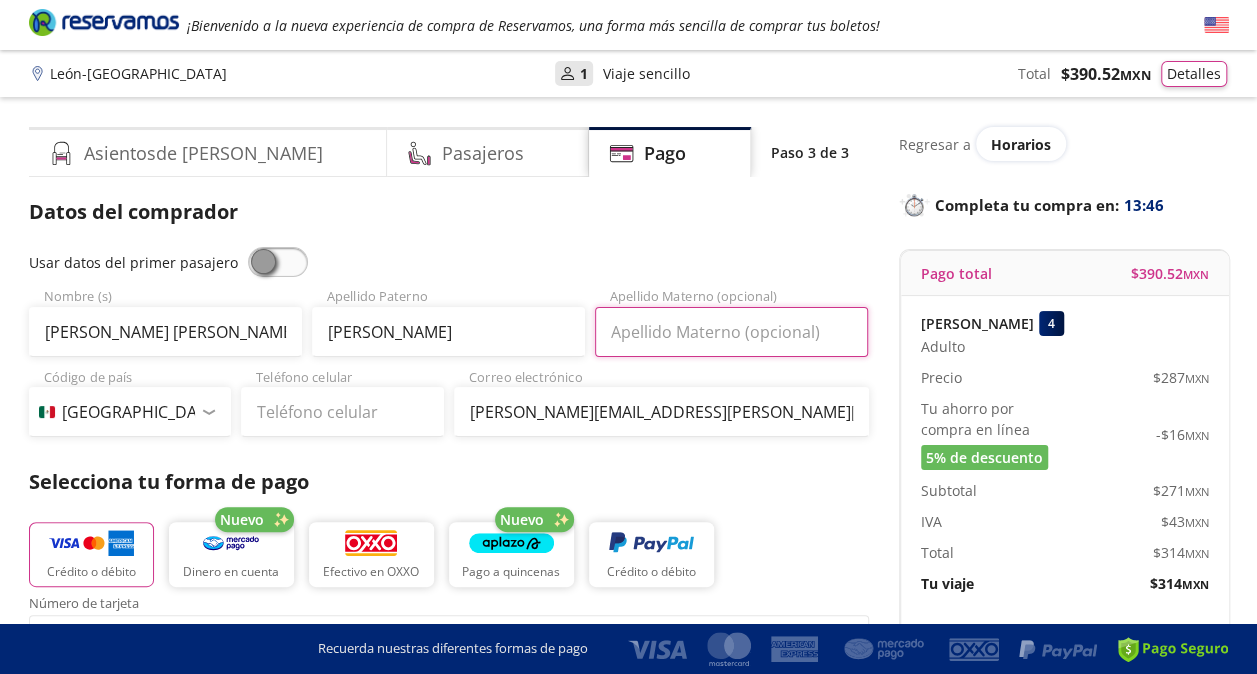 click on "Apellido Materno (opcional)" at bounding box center (731, 332) 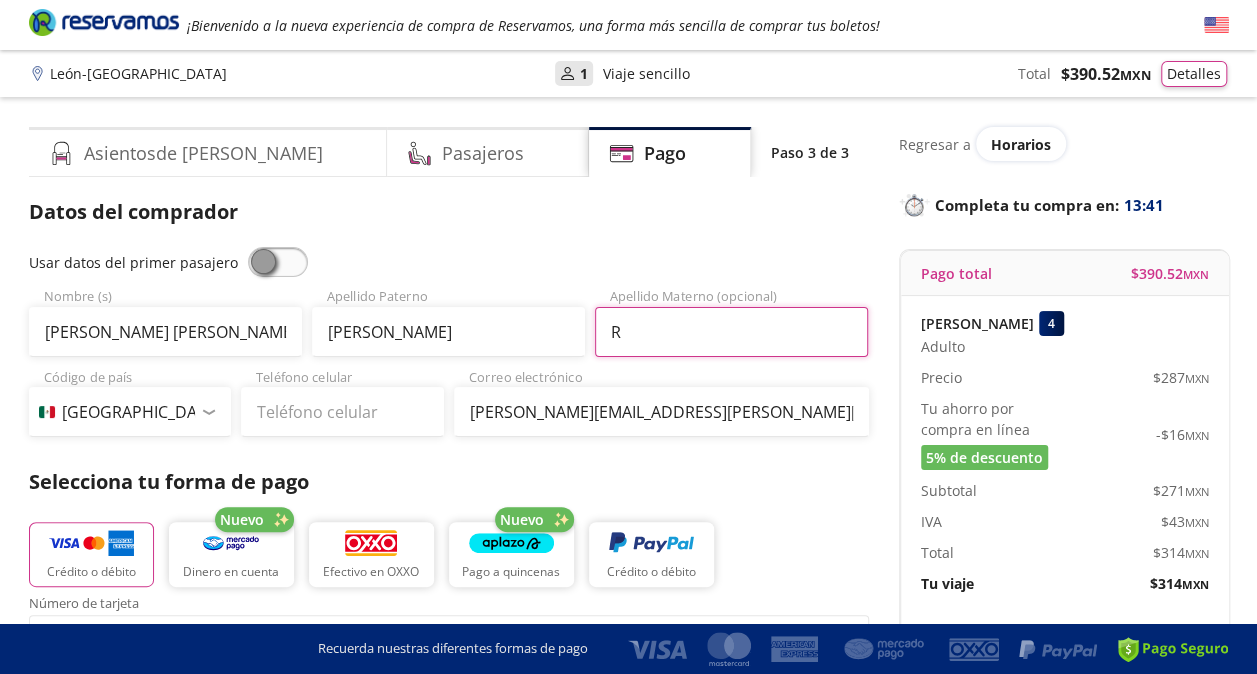 type on "[PERSON_NAME]" 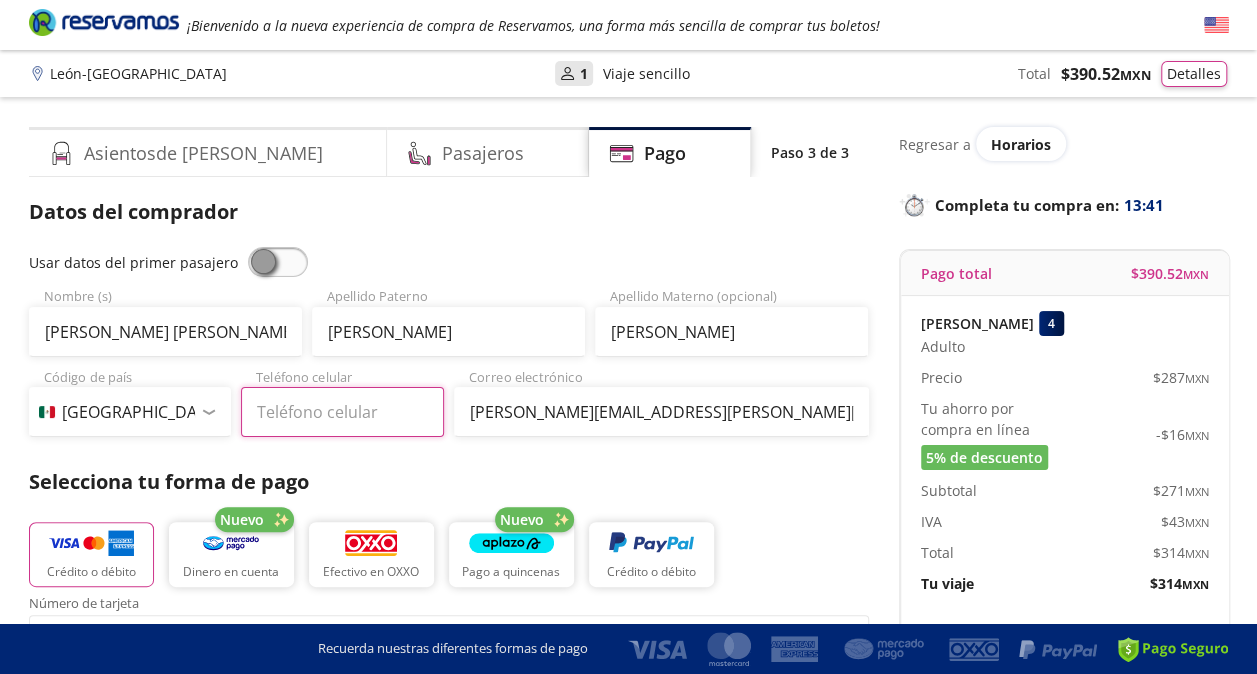 type on "81 3578 8302" 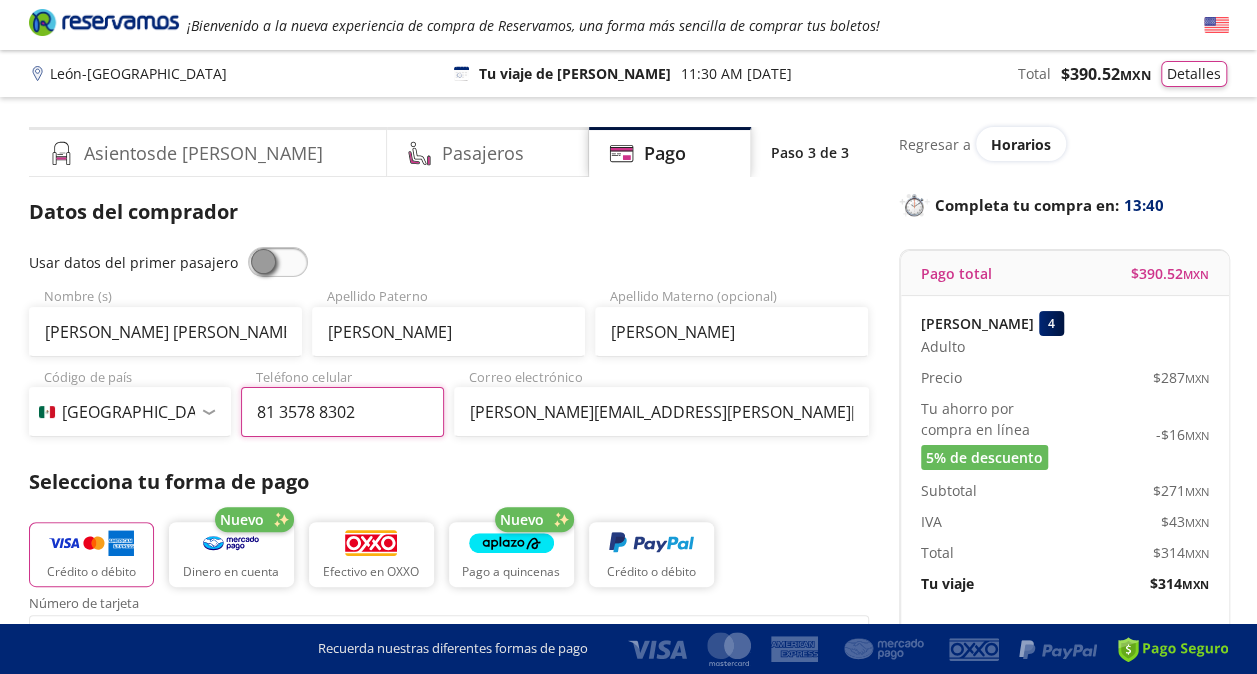 click on "81 3578 8302" at bounding box center (342, 412) 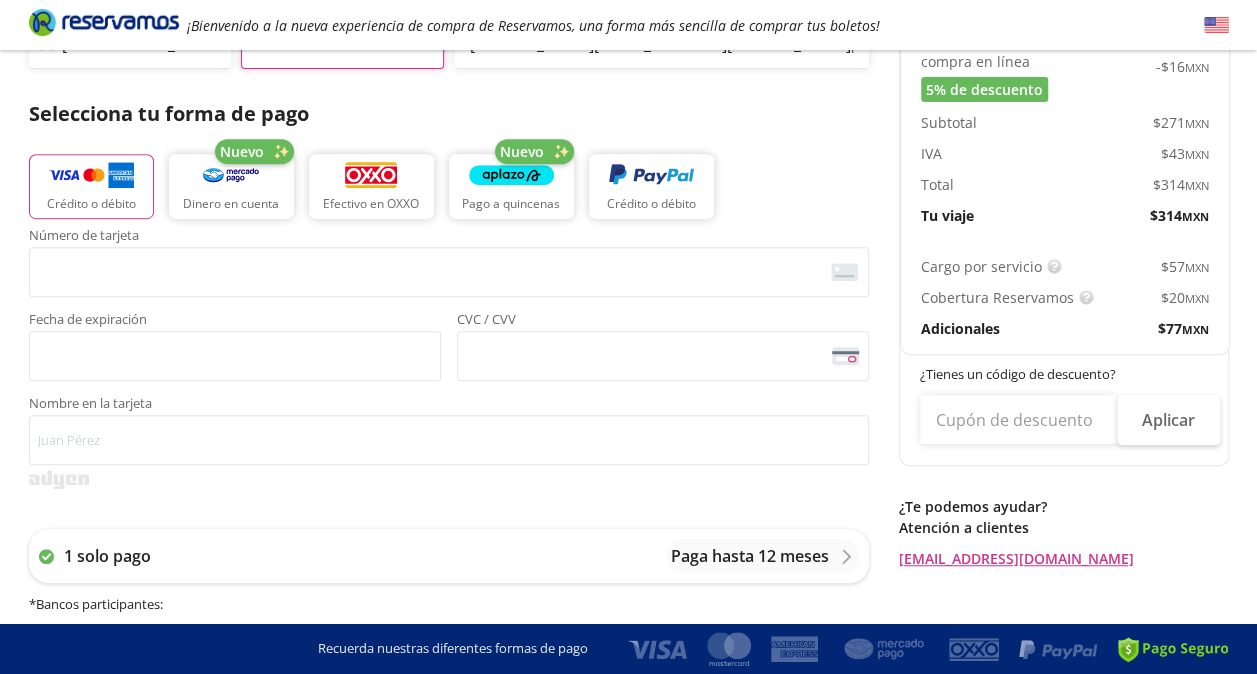 scroll, scrollTop: 400, scrollLeft: 0, axis: vertical 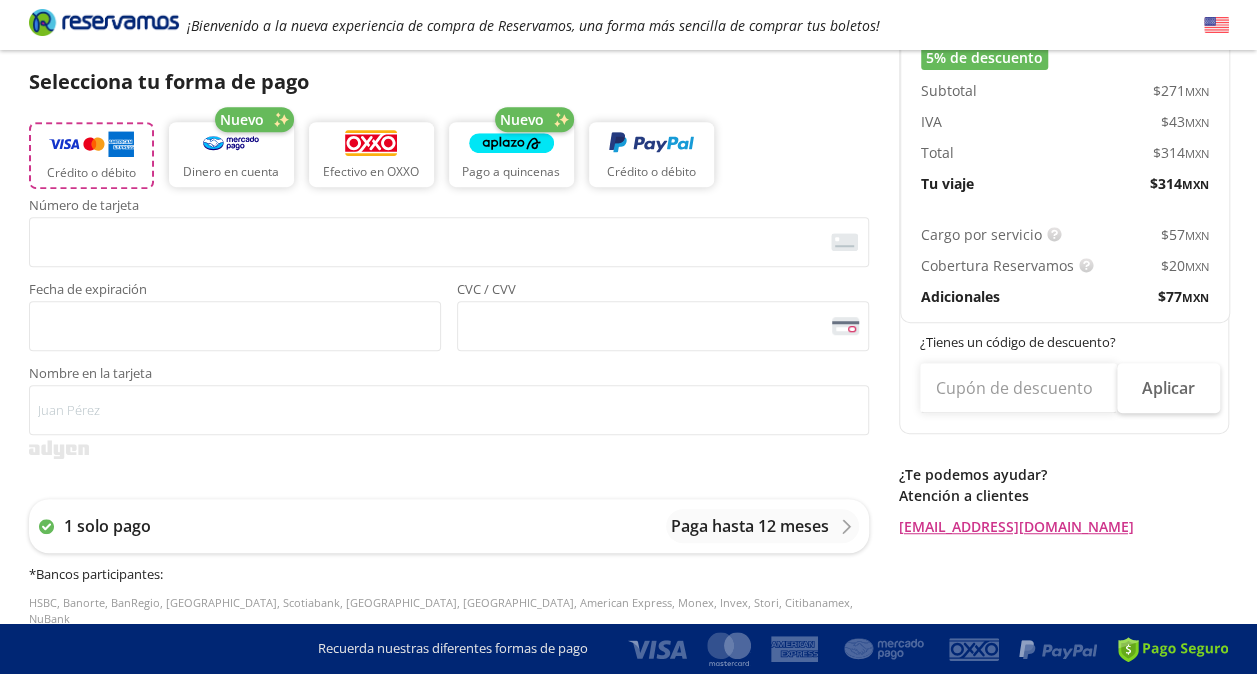 click on "Crédito o débito" at bounding box center [91, 155] 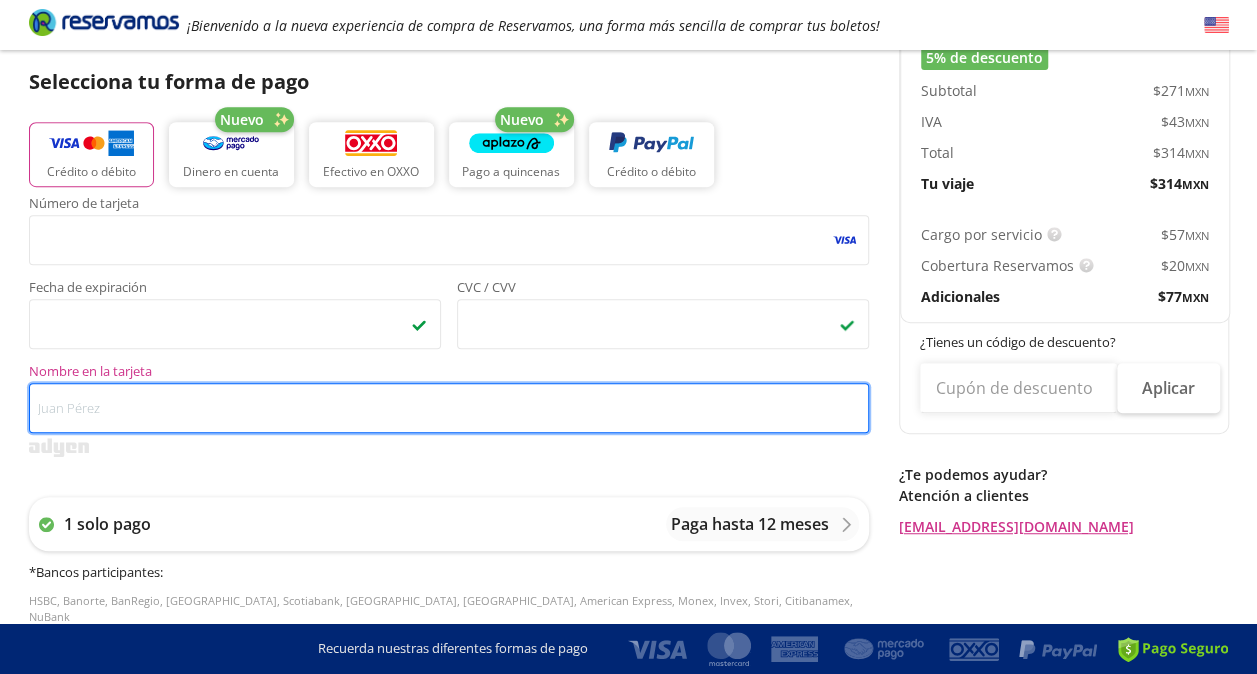 click on "Nombre en la tarjeta" at bounding box center [449, 408] 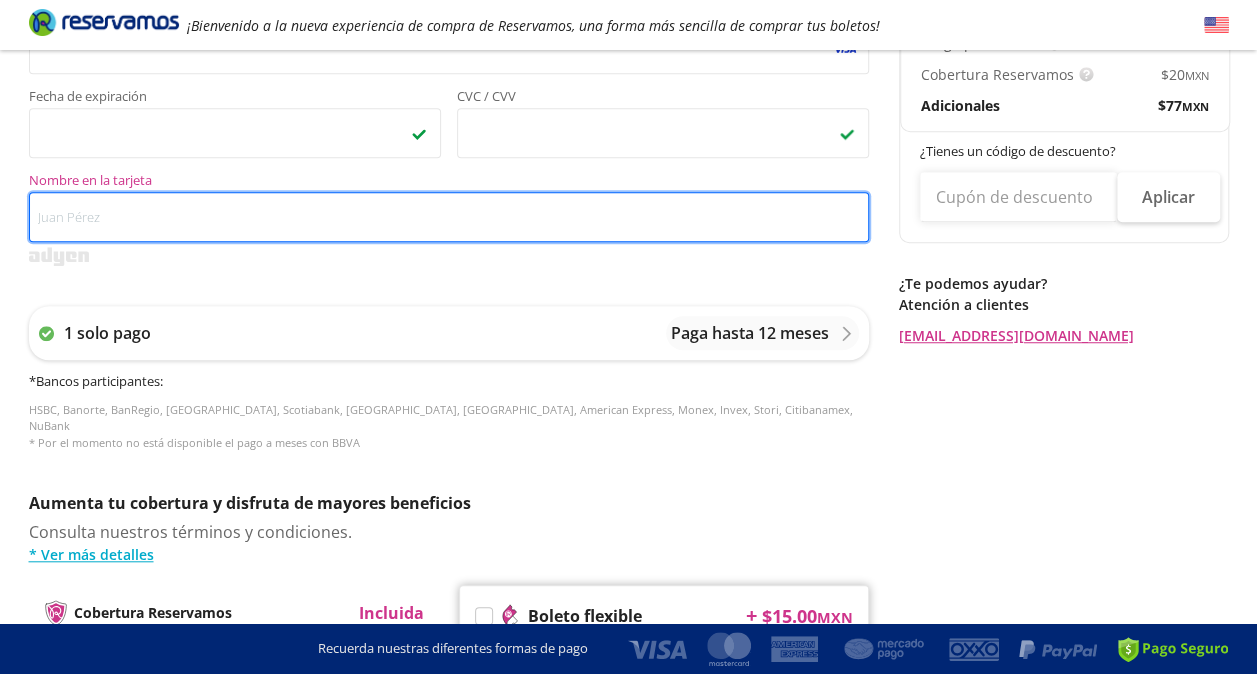 scroll, scrollTop: 600, scrollLeft: 0, axis: vertical 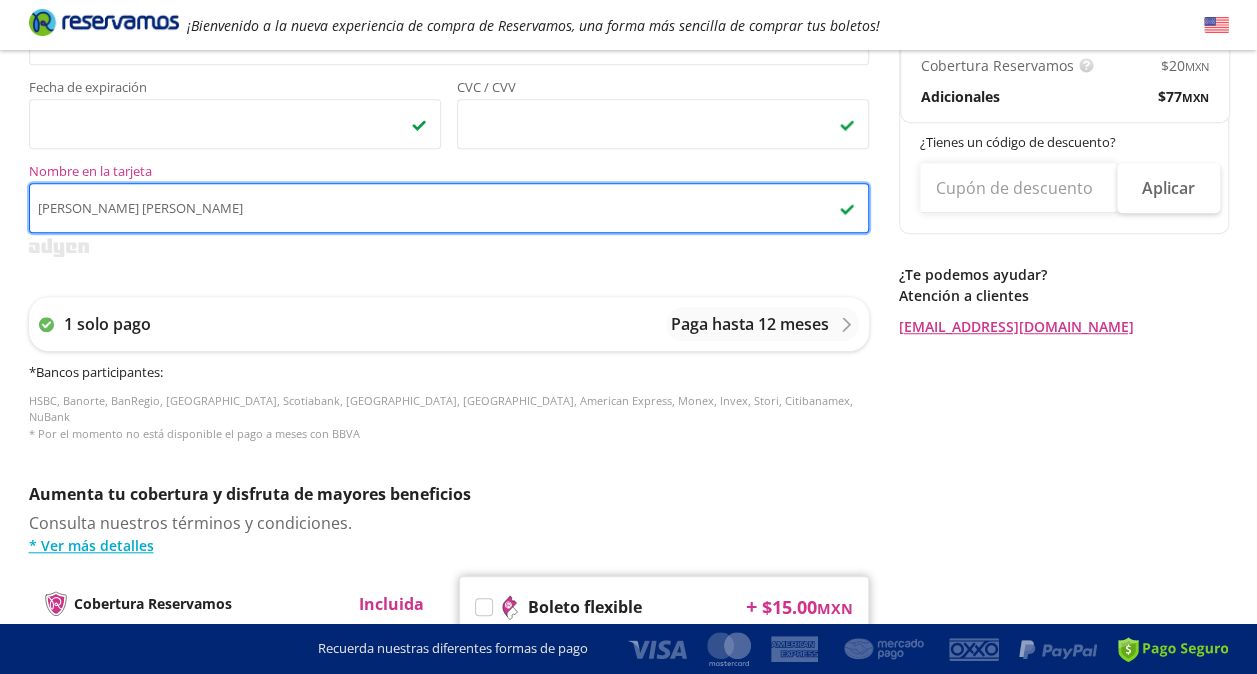 type on "[PERSON_NAME] [PERSON_NAME]" 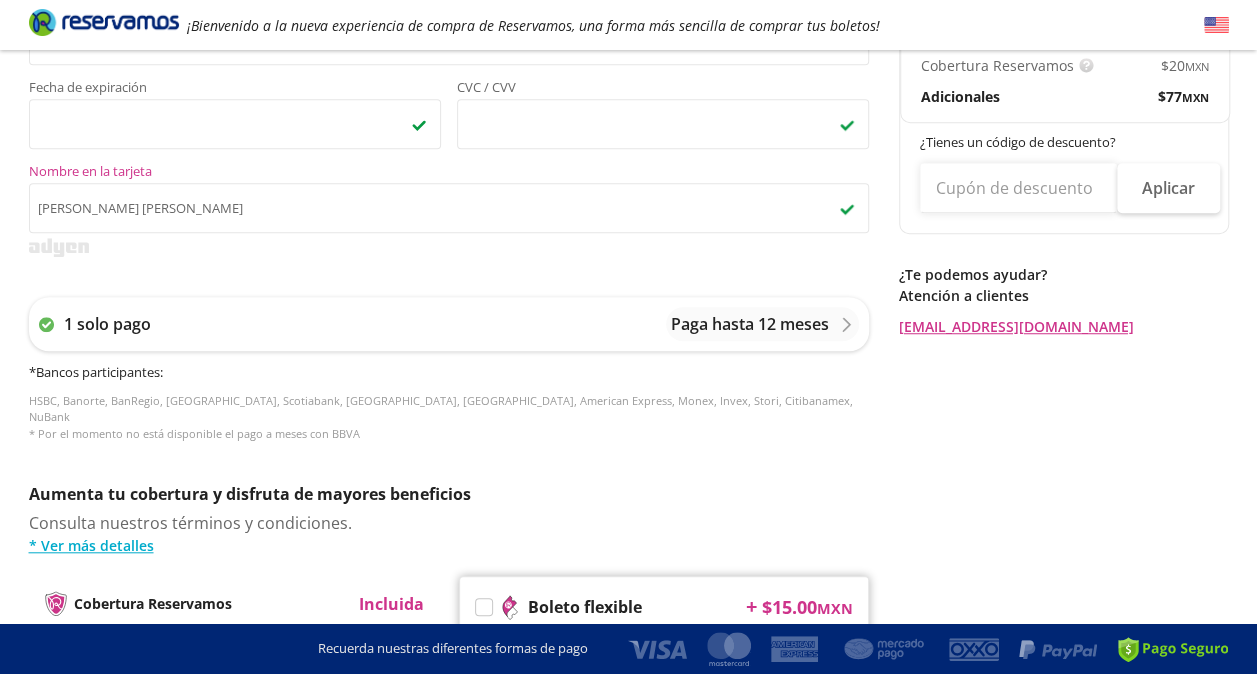 click on "Número de tarjeta <p>Your browser does not support iframes.</p> Fecha de expiración <p>Your browser does not support iframes.</p> CVC / CVV <p>Your browser does not support iframes.</p> Nombre en la tarjeta [PERSON_NAME] [PERSON_NAME] 1 solo pago Paga hasta 12 meses *  Bancos participantes : HSBC, Banorte, BanRegio, Inbursa, Scotiabank, Afirme, Santander, American Express, Monex, Invex, Stori, Citibanamex, NuBank * Por el momento no está disponible el pago a meses con BBVA" at bounding box center (449, 229) 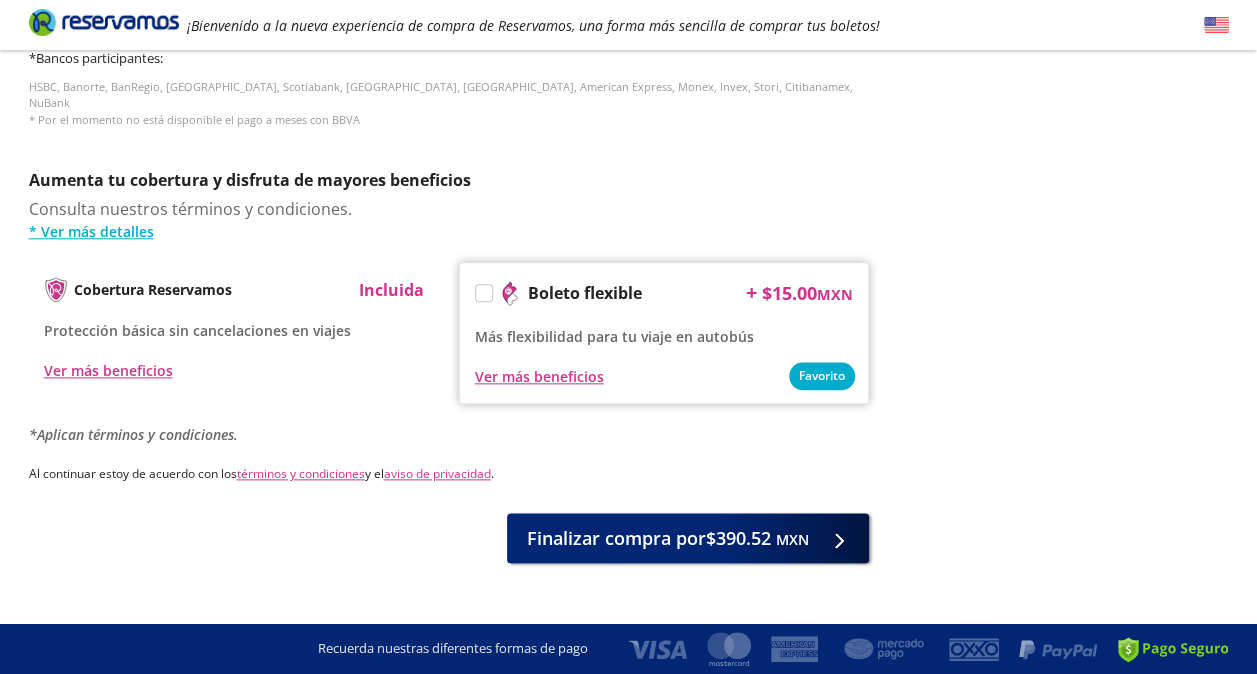 scroll, scrollTop: 927, scrollLeft: 0, axis: vertical 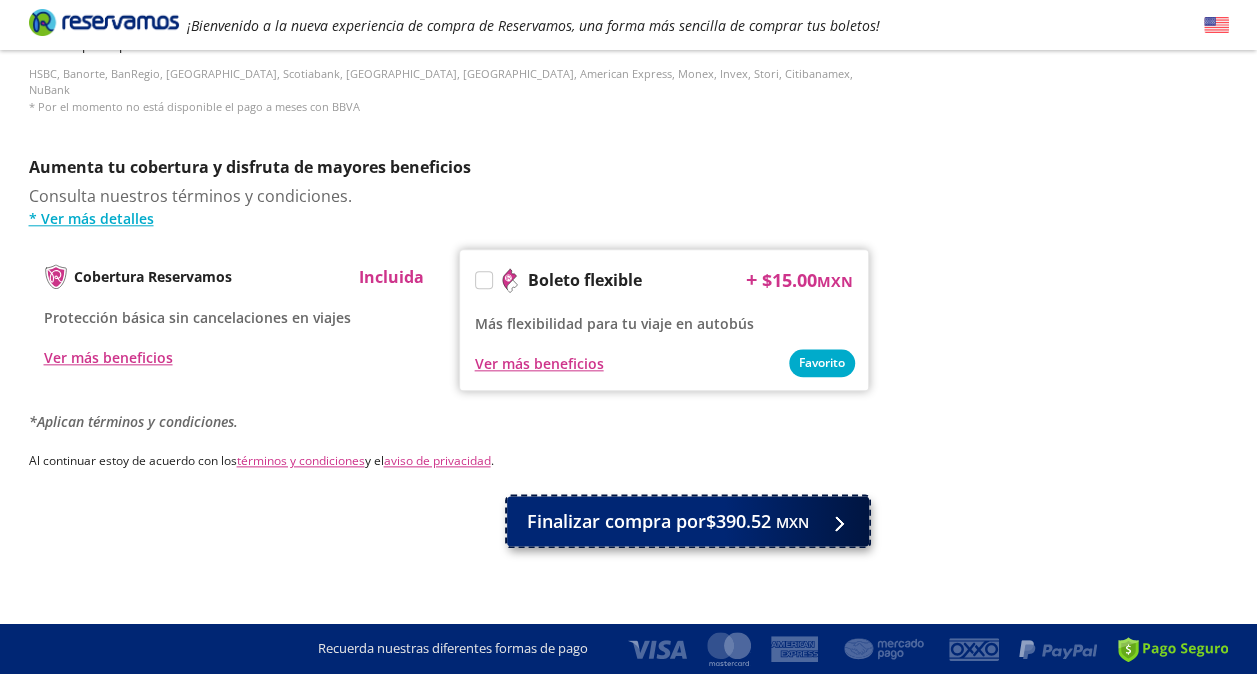 click on "Finalizar compra por  $390.52   MXN" at bounding box center (668, 521) 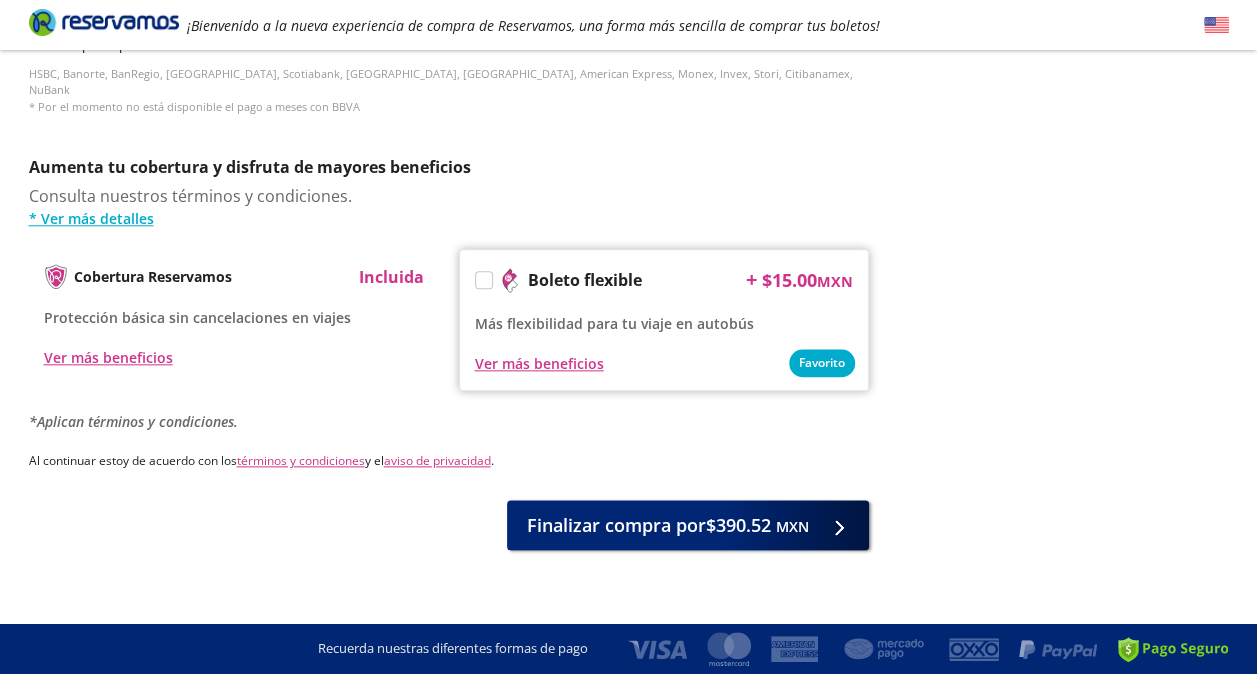 scroll, scrollTop: 0, scrollLeft: 0, axis: both 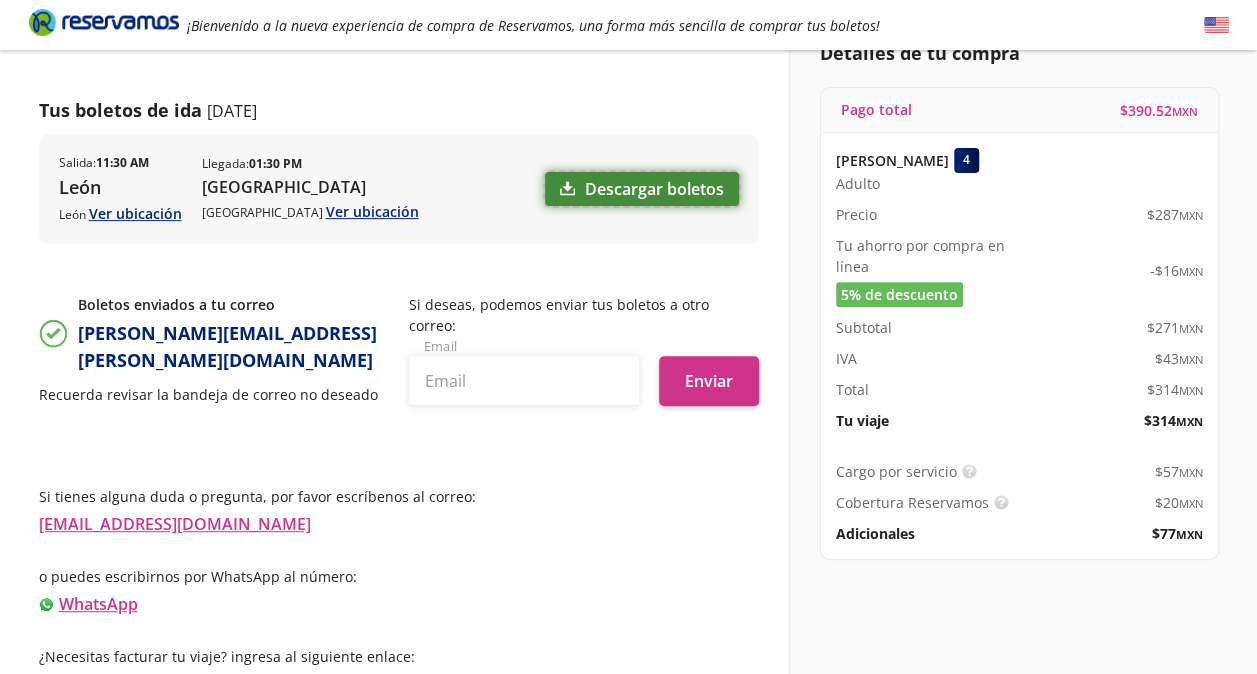 click on "Descargar boletos" at bounding box center [642, 189] 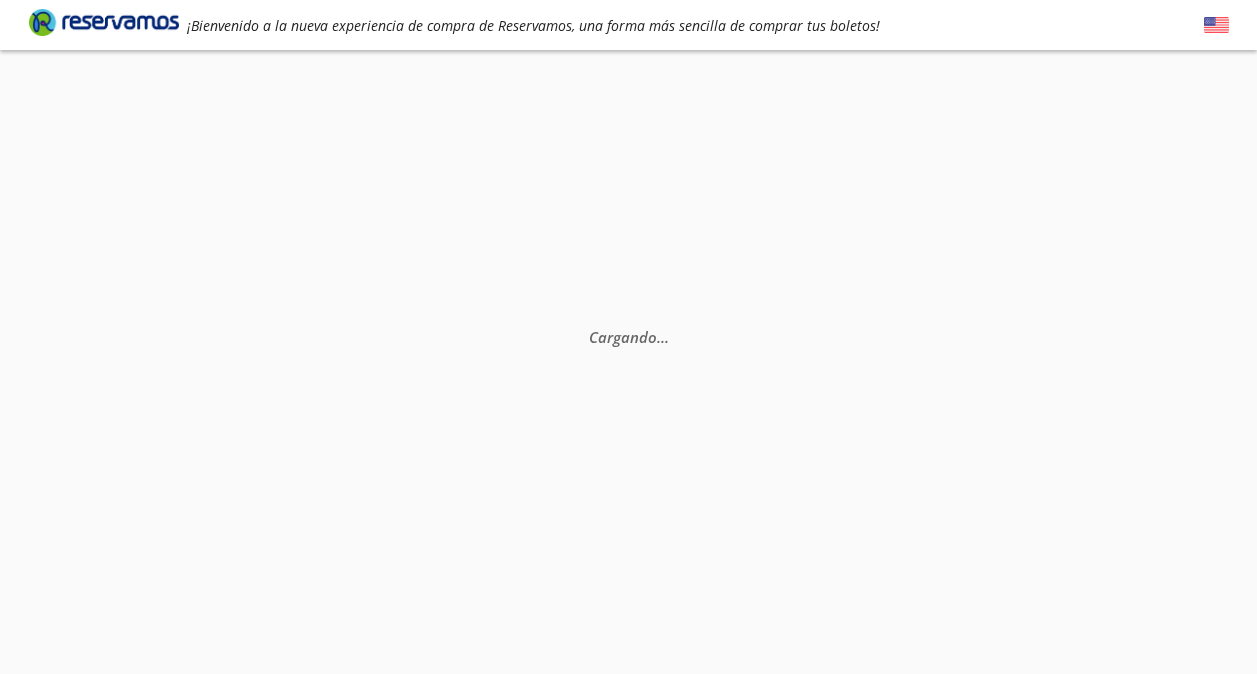 scroll, scrollTop: 0, scrollLeft: 0, axis: both 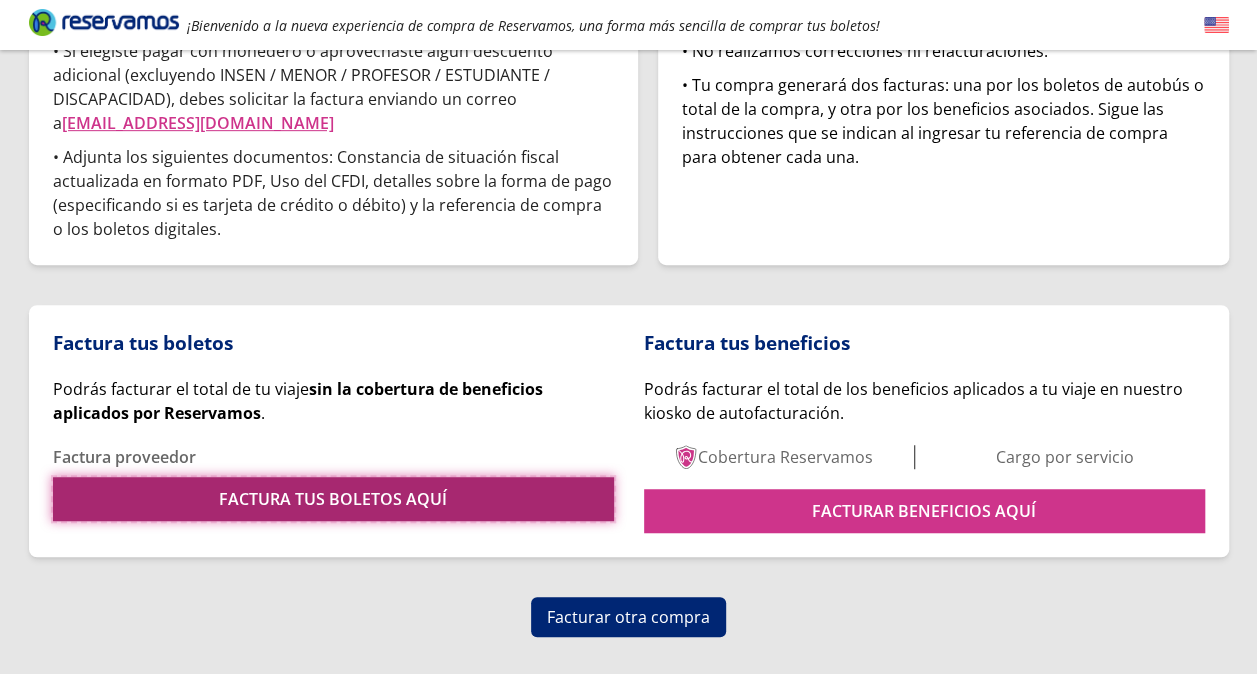 click on "FACTURA TUS BOLETOS AQUÍ" at bounding box center (333, 499) 